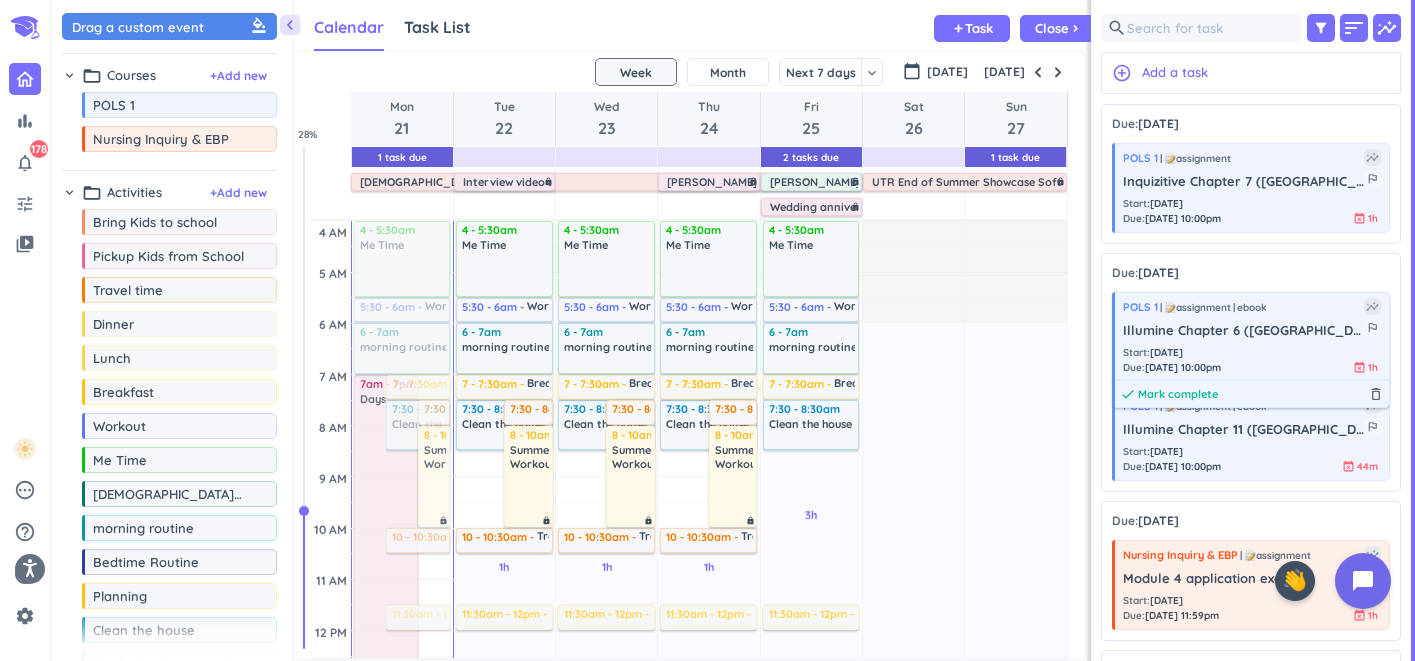 scroll, scrollTop: 0, scrollLeft: 0, axis: both 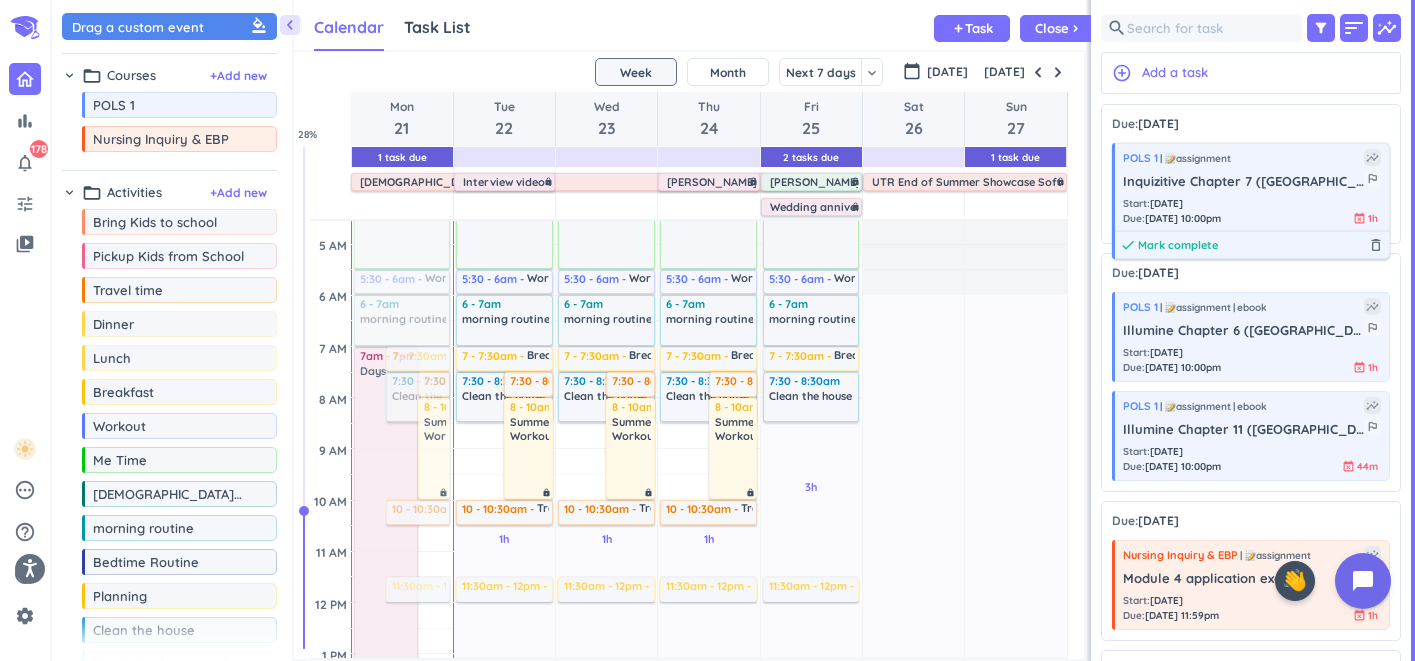 click on "Mark complete" at bounding box center (1178, 245) 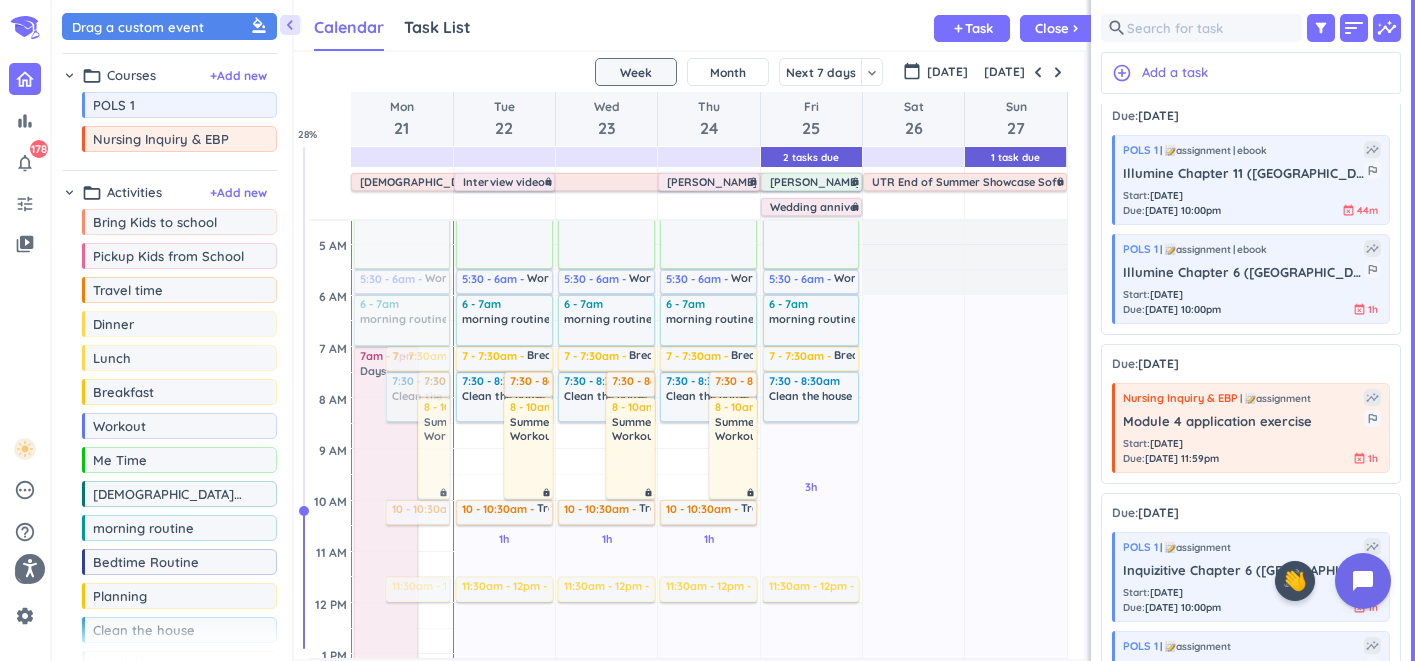 scroll, scrollTop: 0, scrollLeft: 0, axis: both 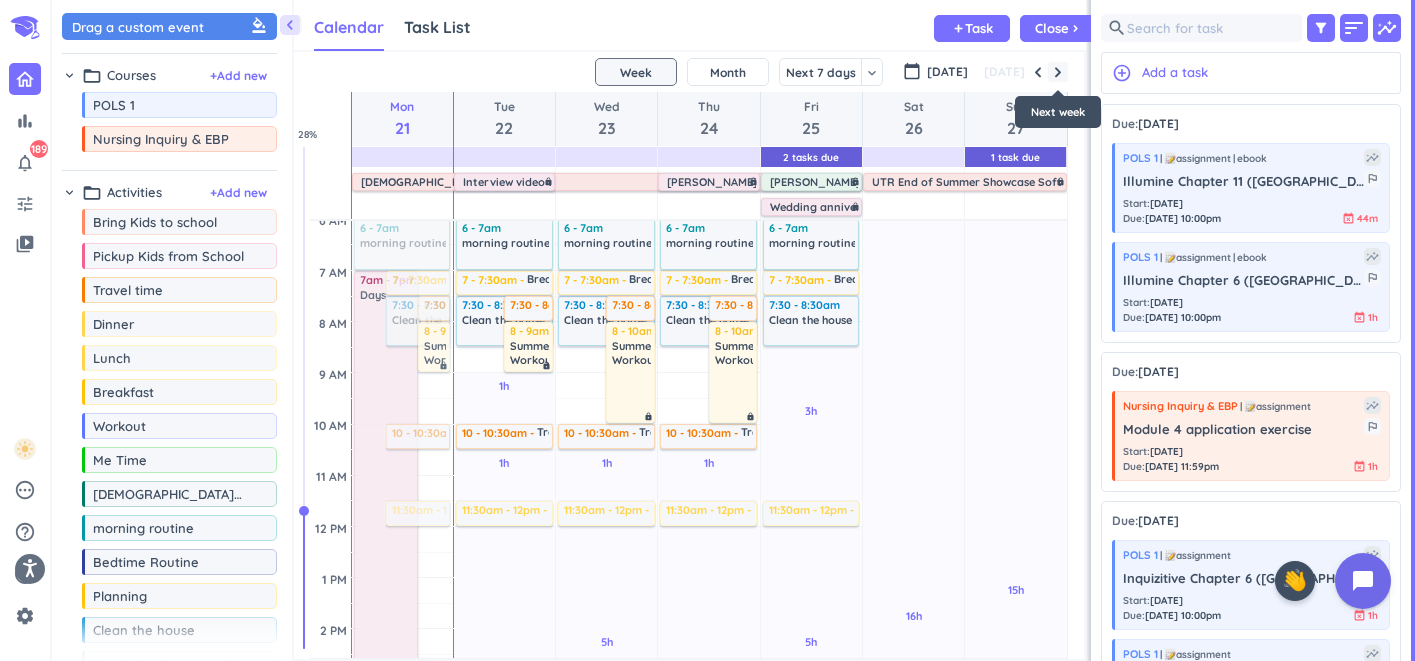 click at bounding box center [1058, 72] 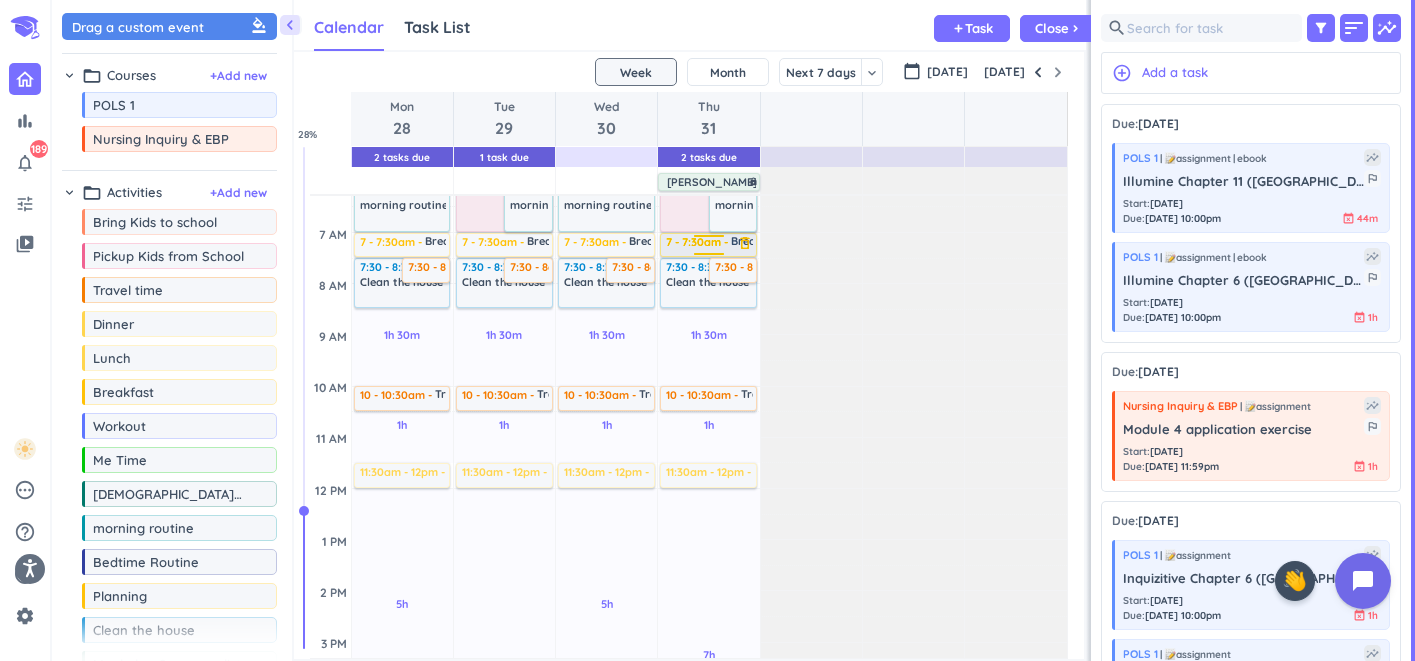 scroll, scrollTop: 0, scrollLeft: 0, axis: both 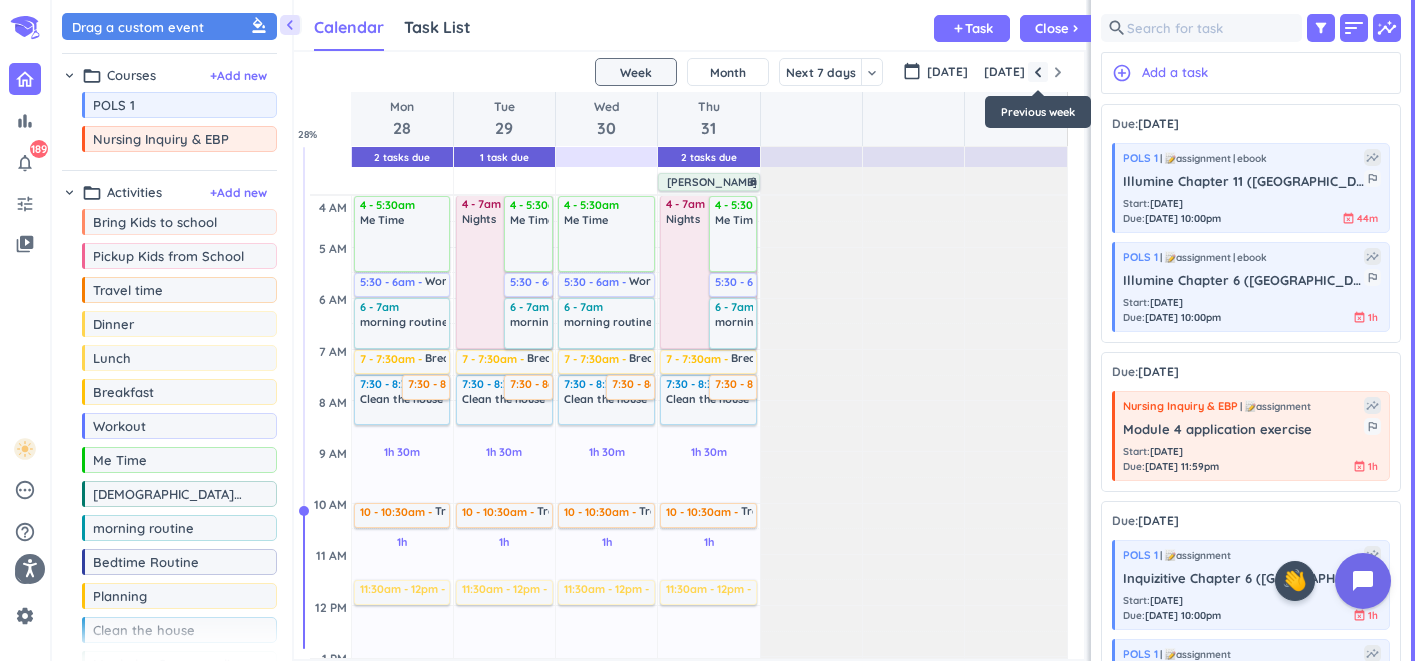 click at bounding box center [1038, 72] 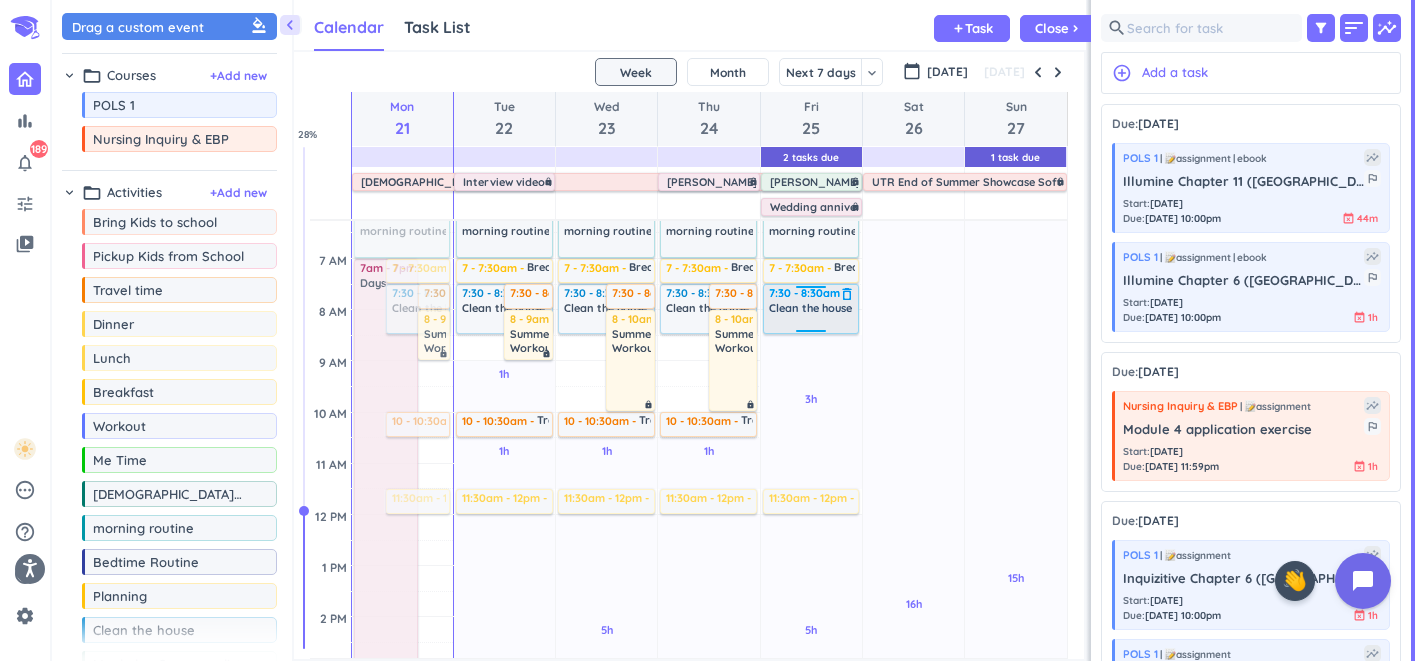 scroll, scrollTop: 0, scrollLeft: 0, axis: both 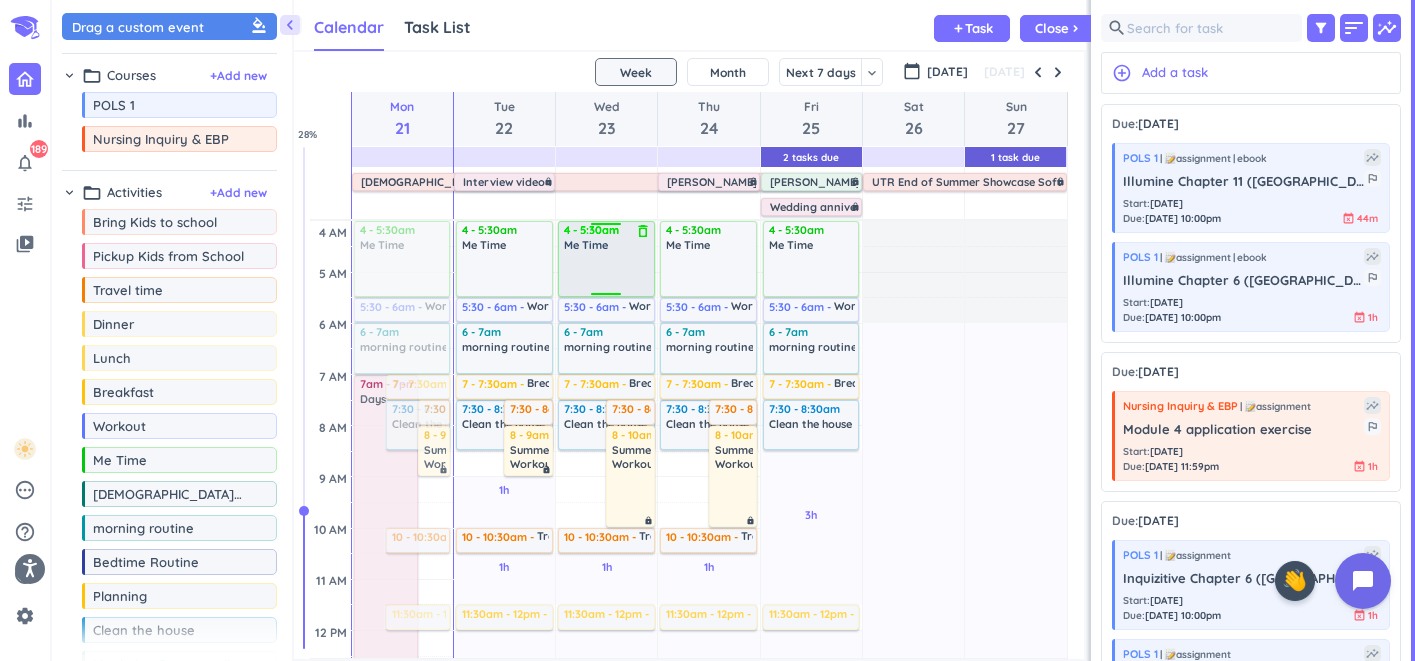 click on "delete_outline" at bounding box center [643, 231] 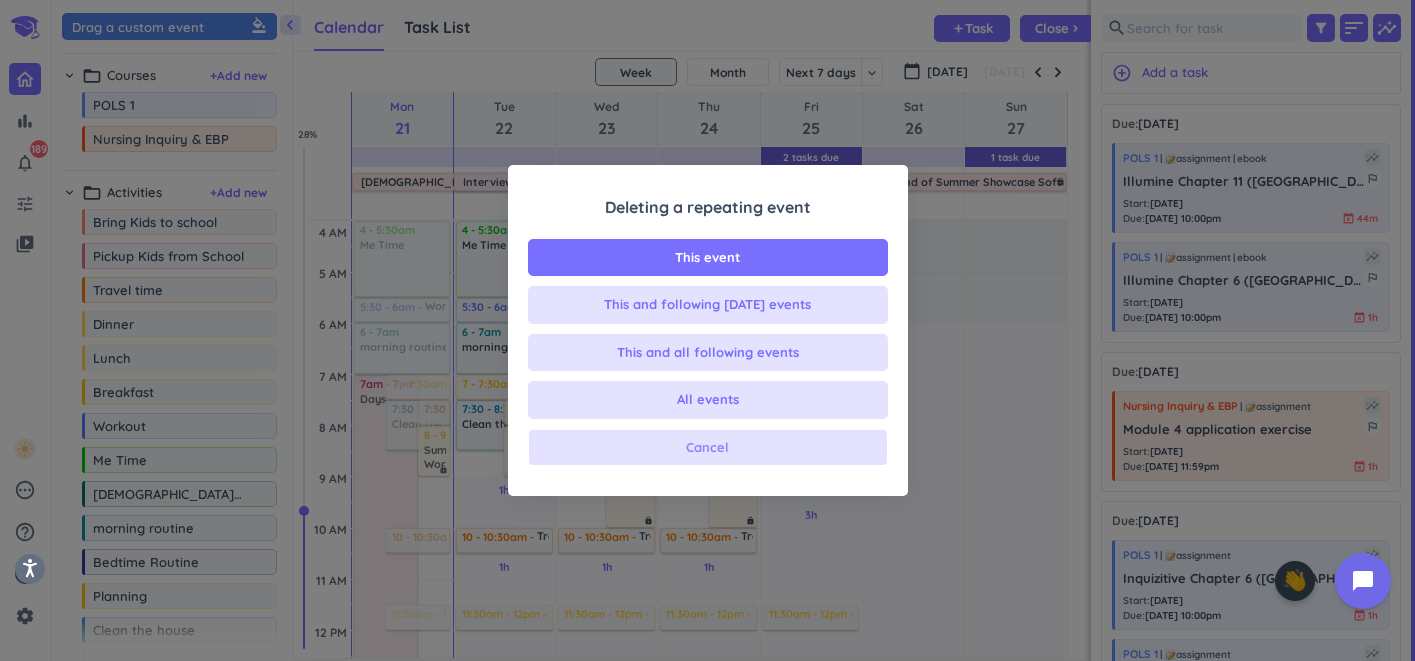 click on "Cancel" at bounding box center (707, 448) 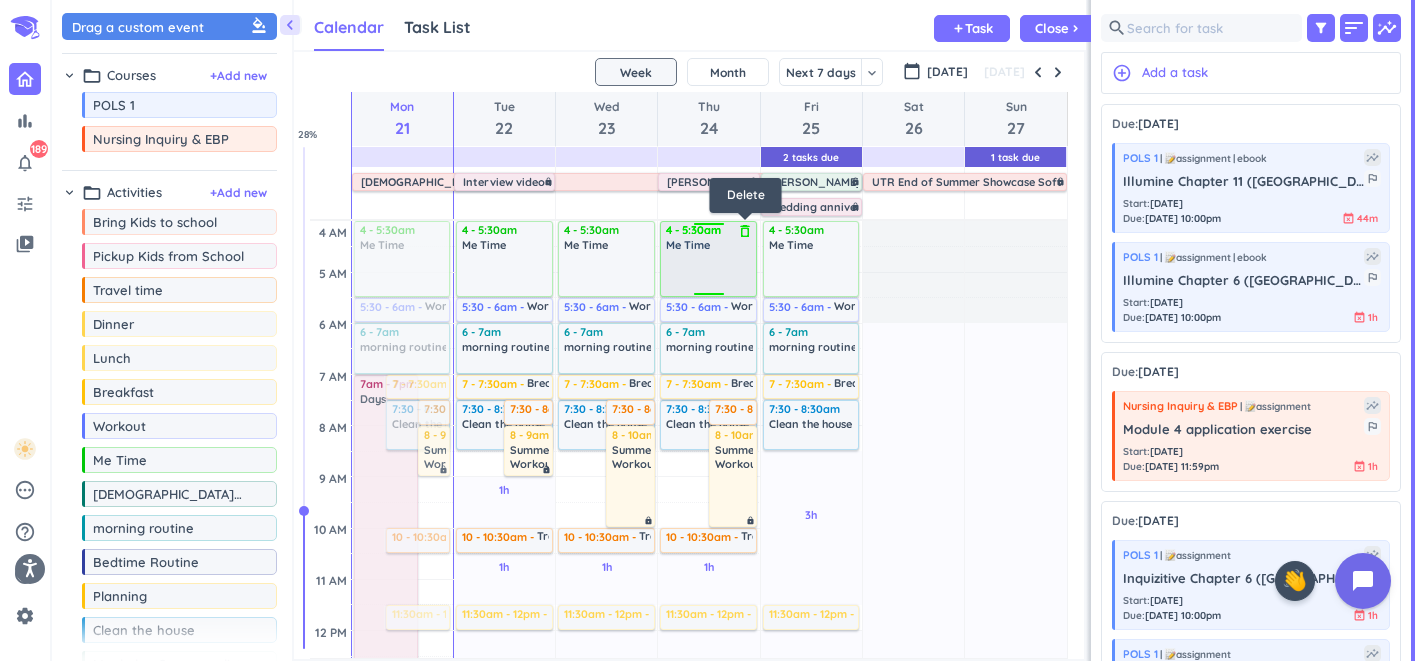 click on "delete_outline" at bounding box center [745, 231] 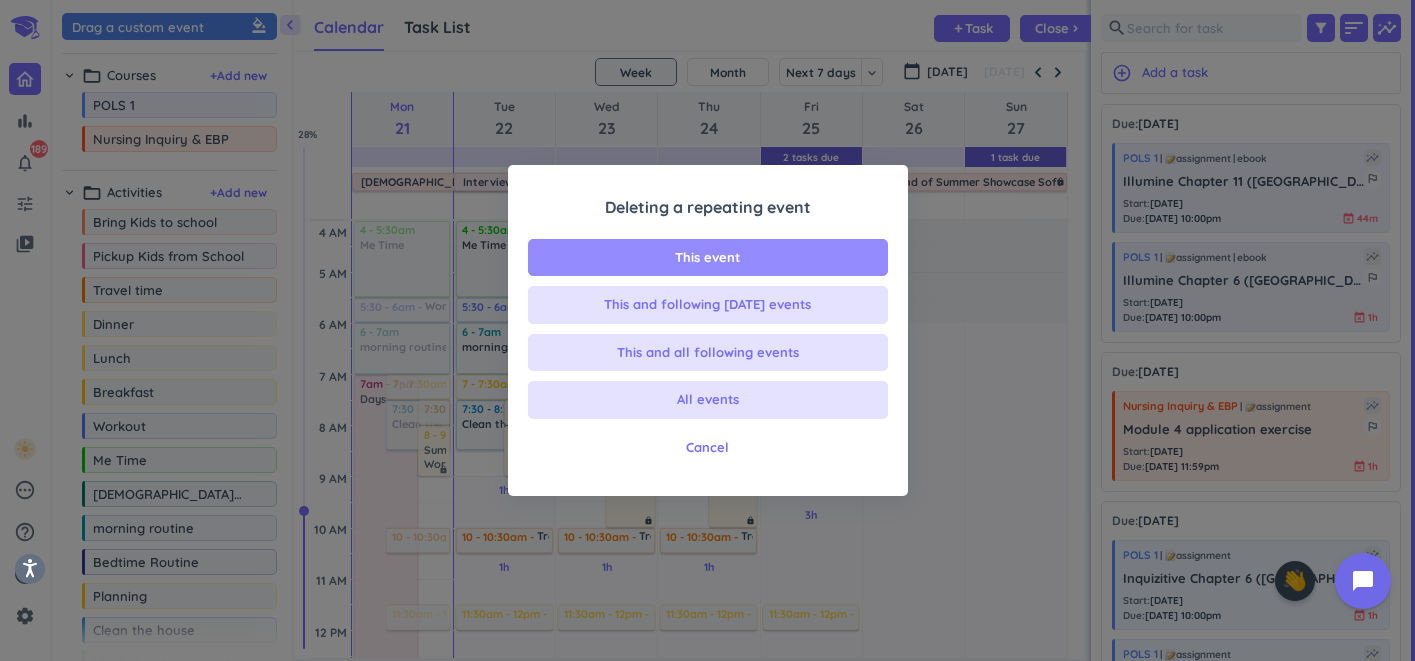 click on "This event" at bounding box center [708, 258] 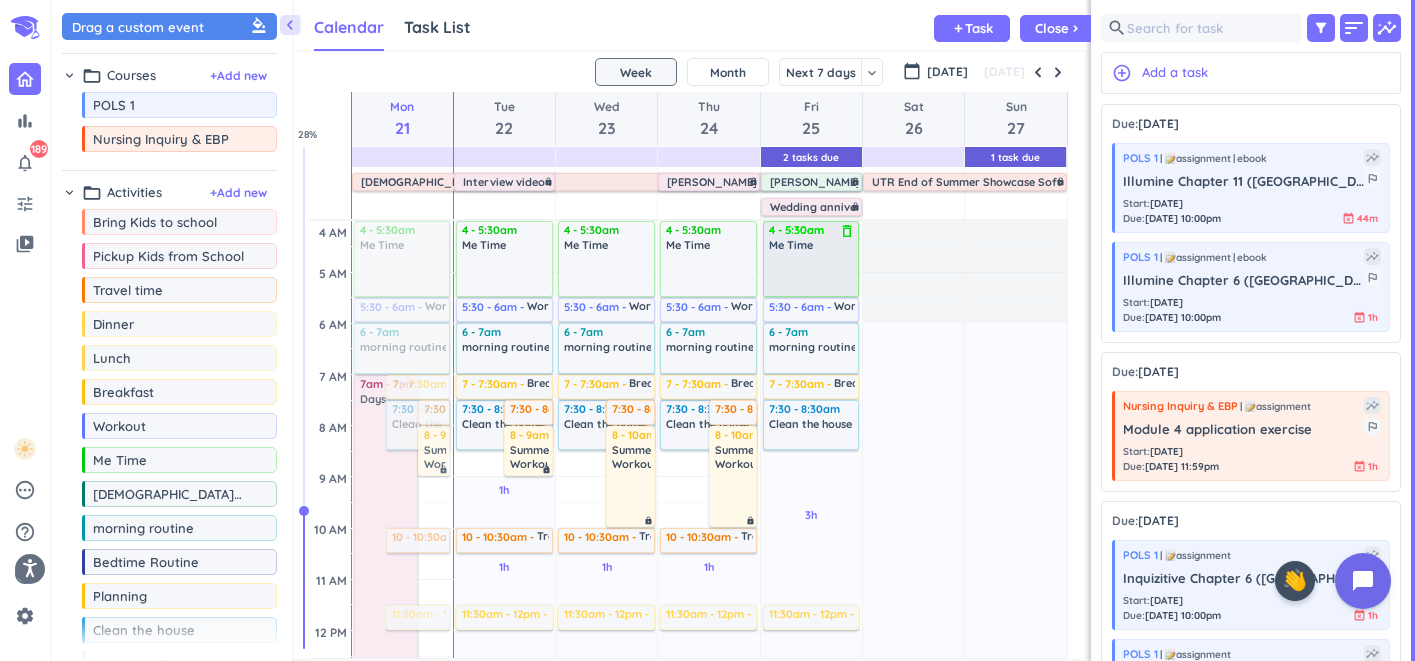 click on "delete_outline" at bounding box center (847, 231) 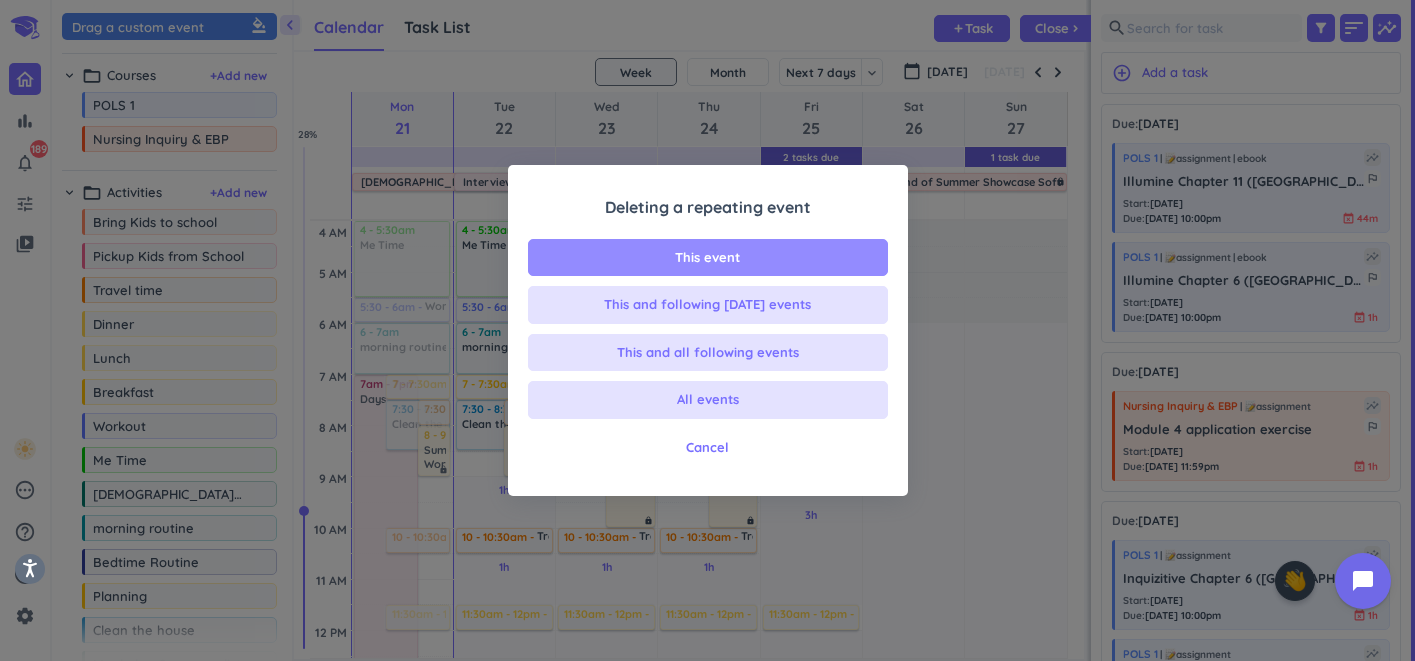 click on "This event" at bounding box center [708, 258] 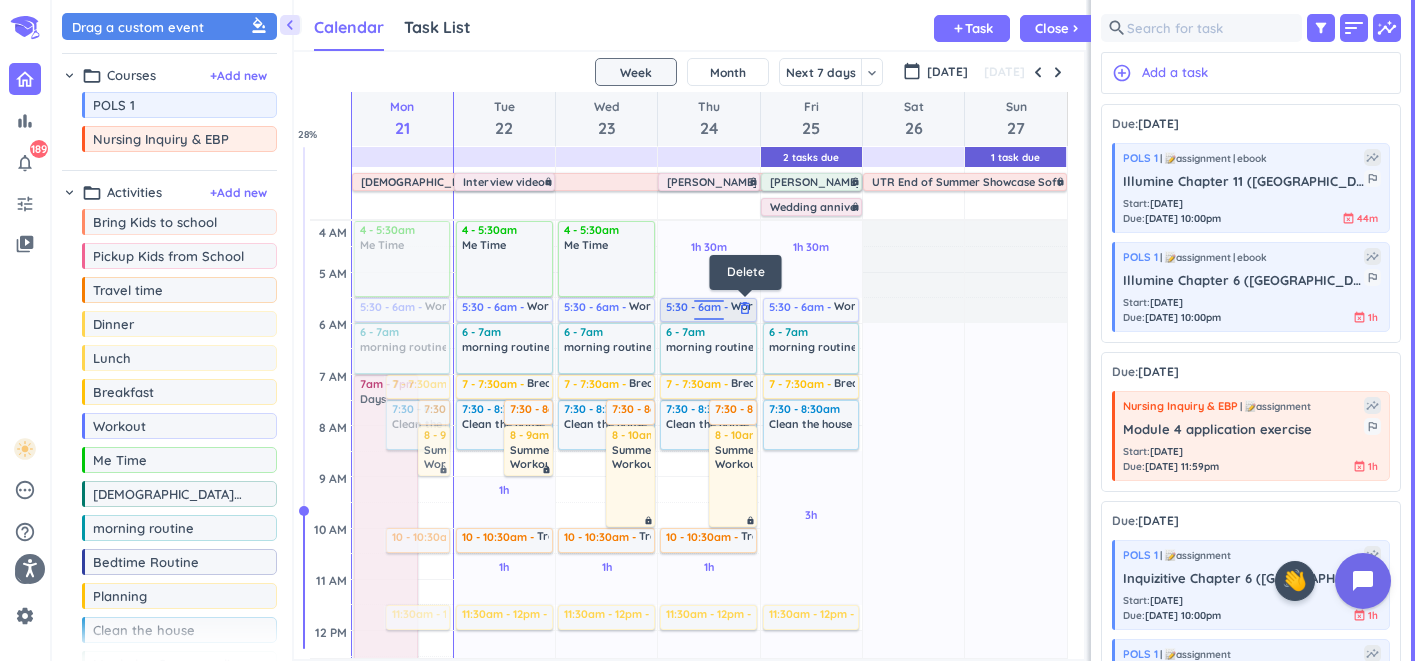 click on "delete_outline" at bounding box center [745, 308] 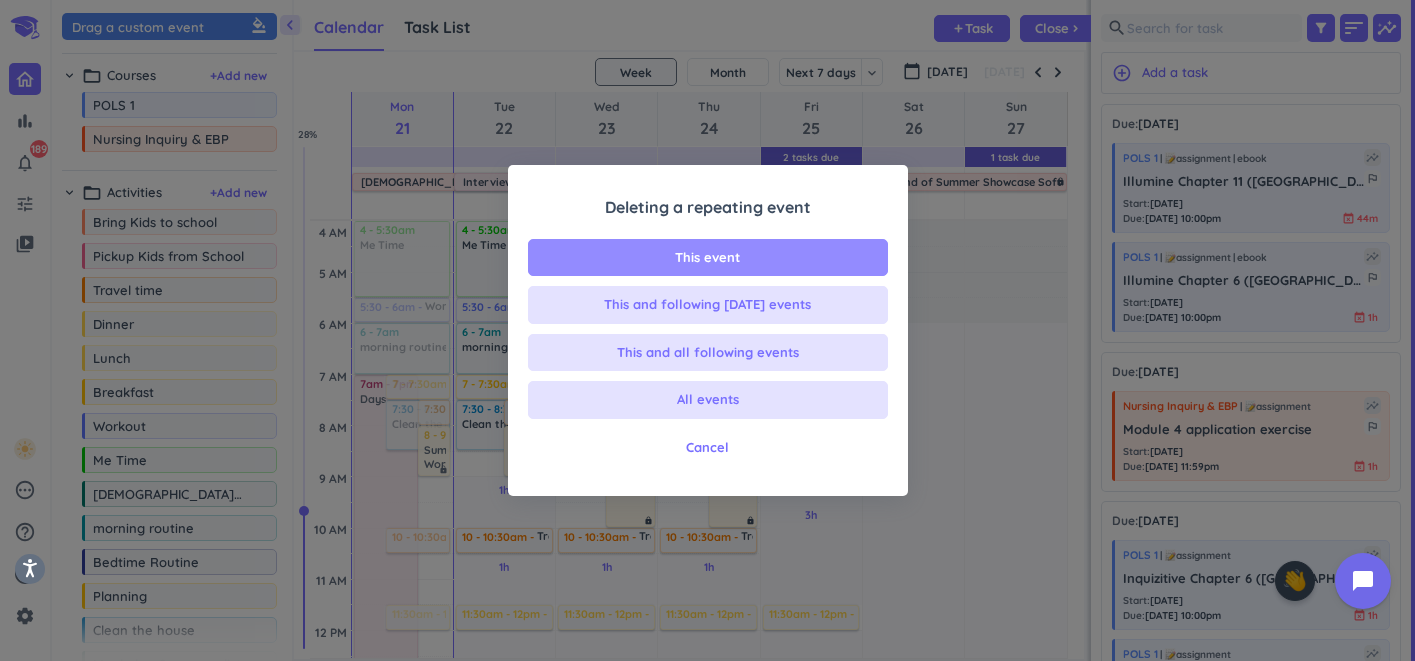 click on "This event" at bounding box center [707, 258] 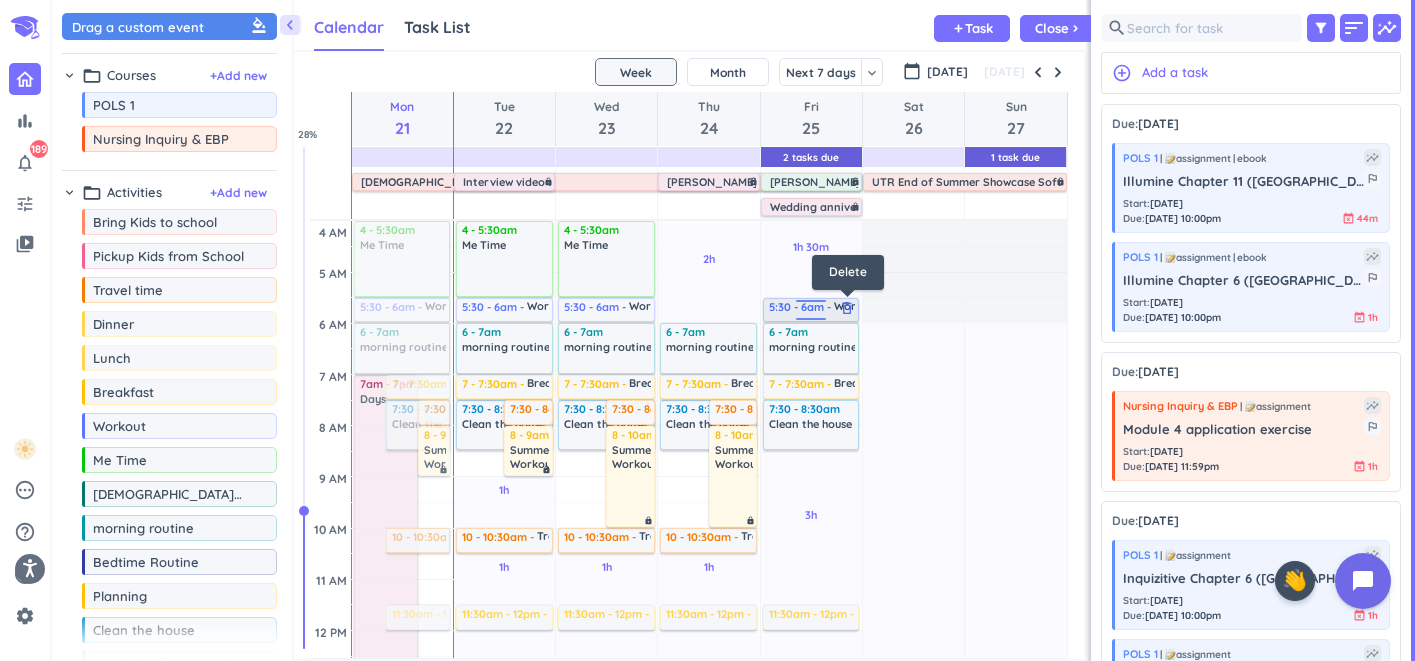 click on "delete_outline" at bounding box center [847, 308] 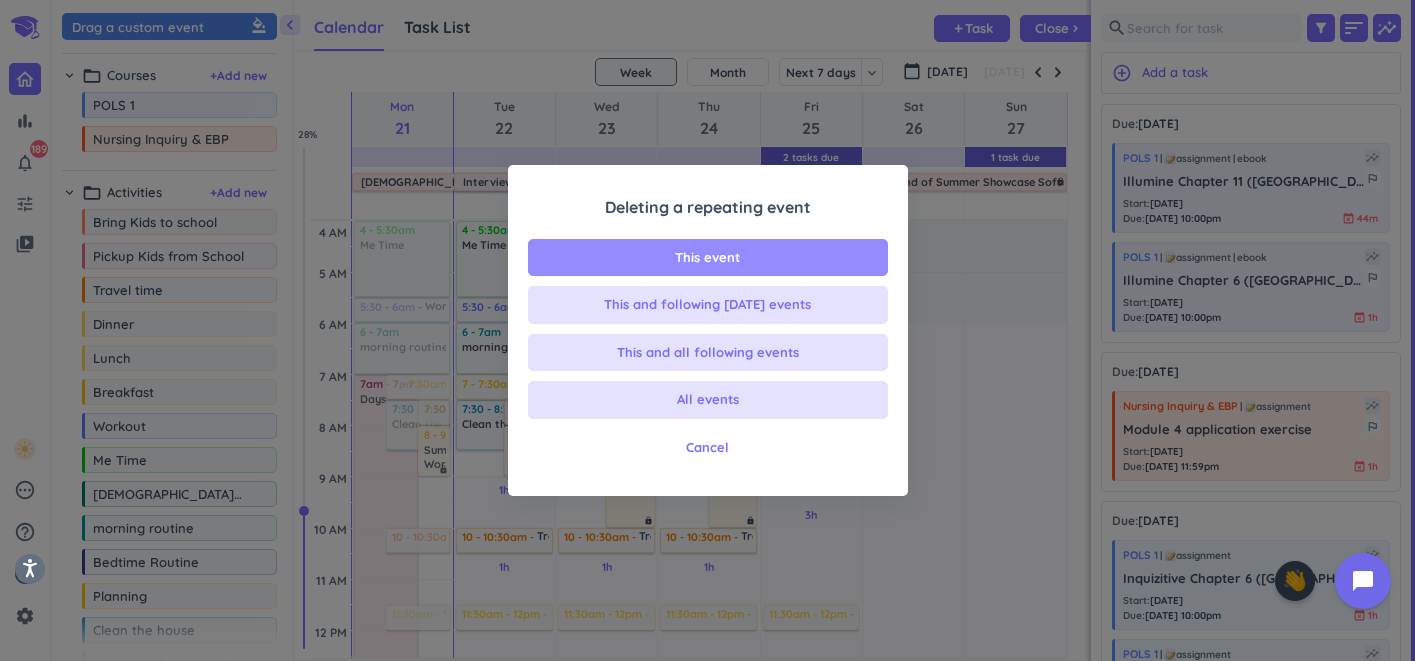 click on "This event" at bounding box center [708, 258] 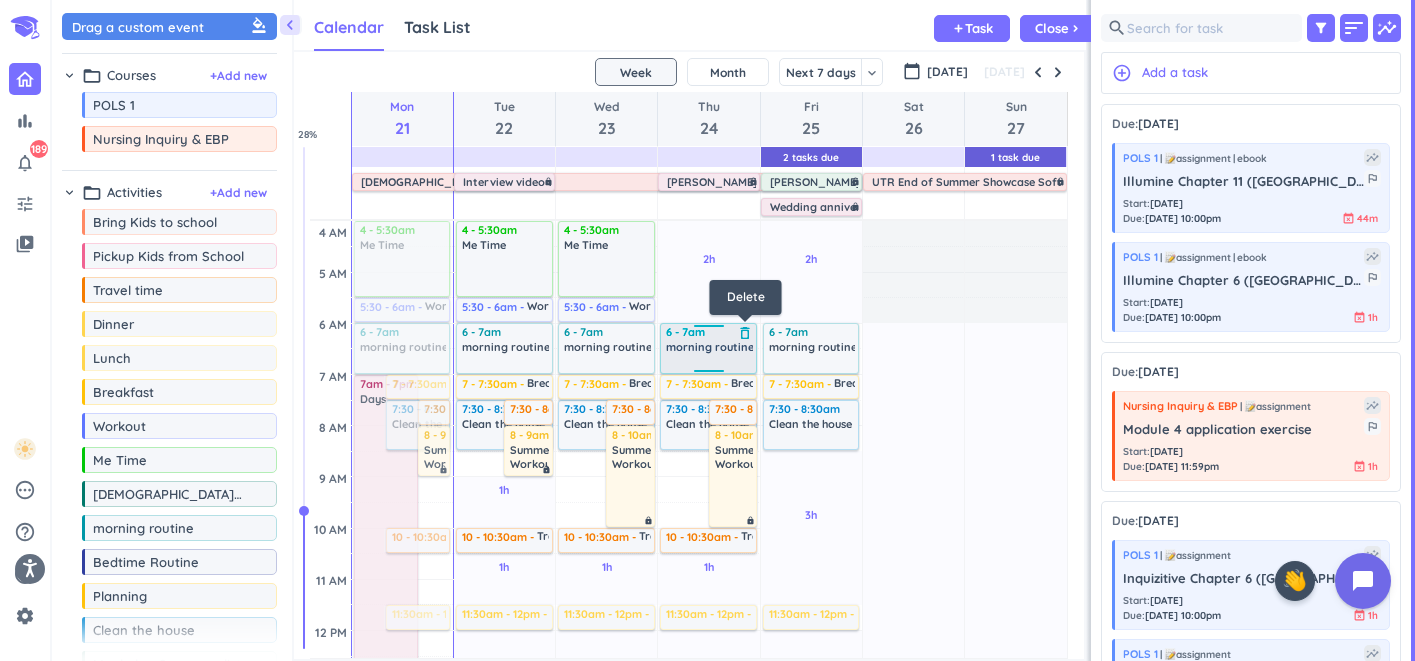 click on "delete_outline" at bounding box center [745, 333] 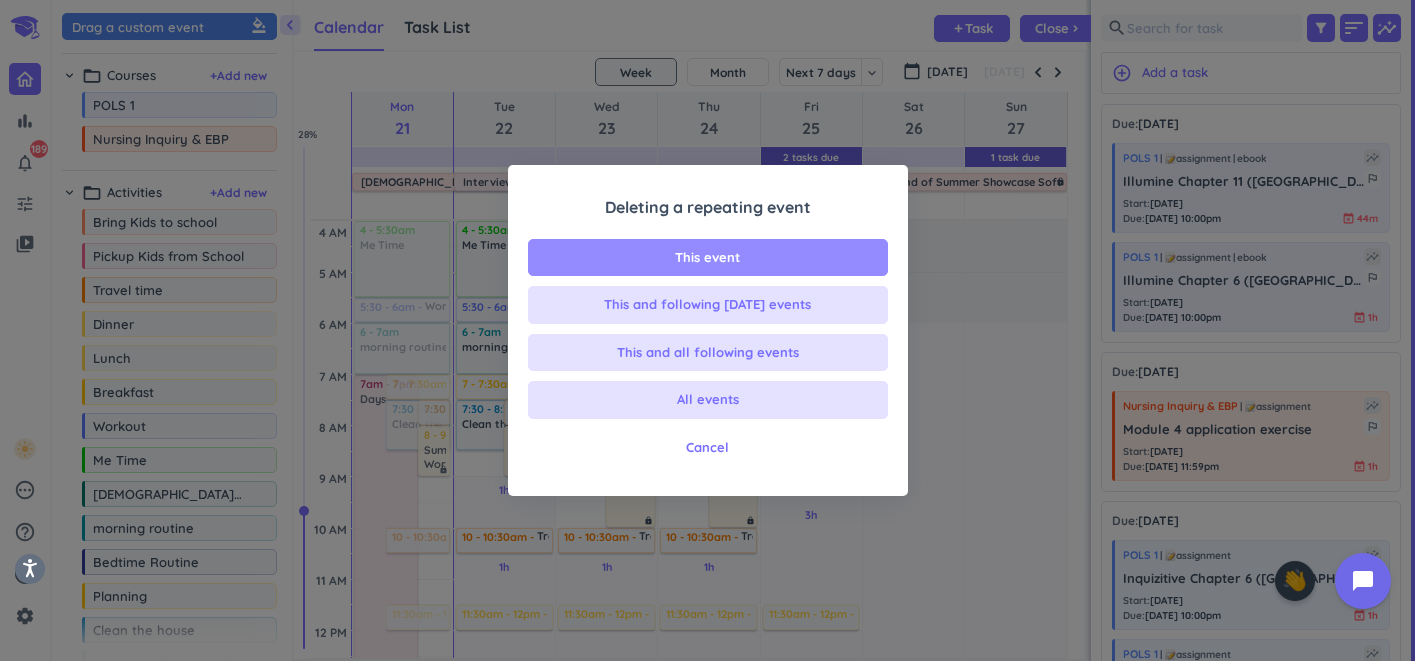 click on "This event" at bounding box center (708, 258) 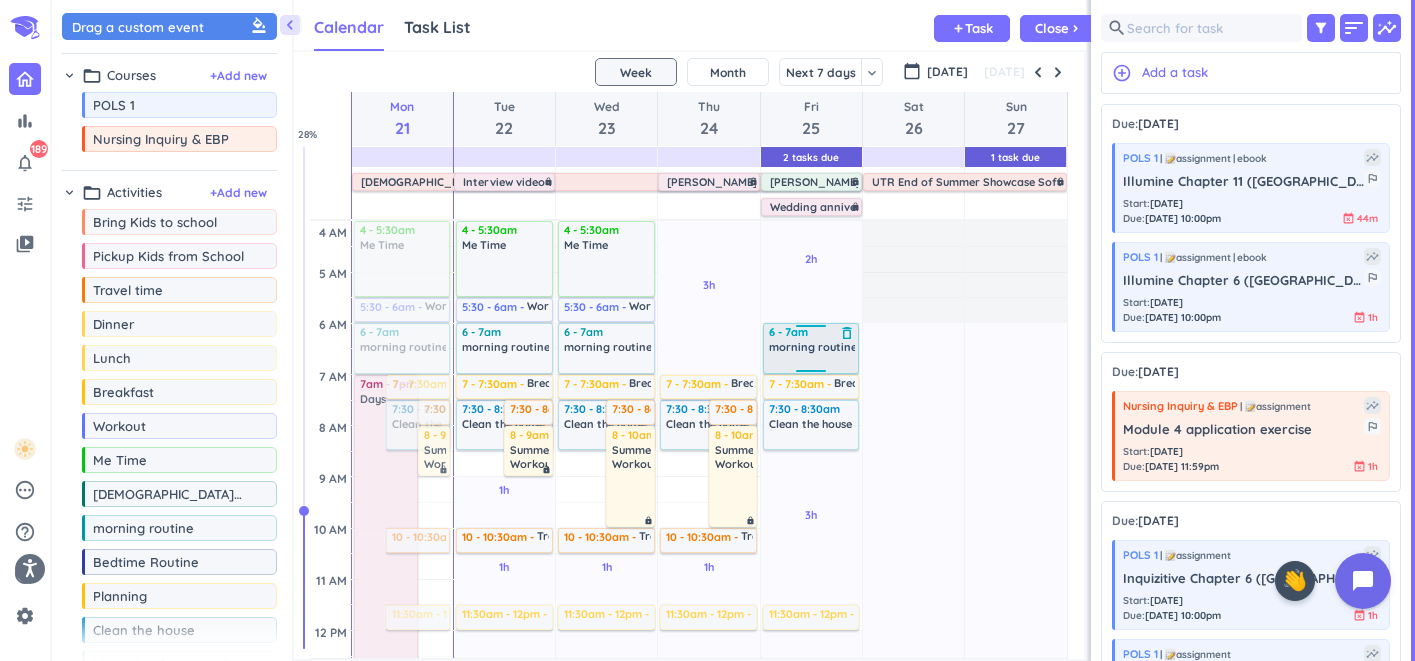 click on "delete_outline" at bounding box center (847, 333) 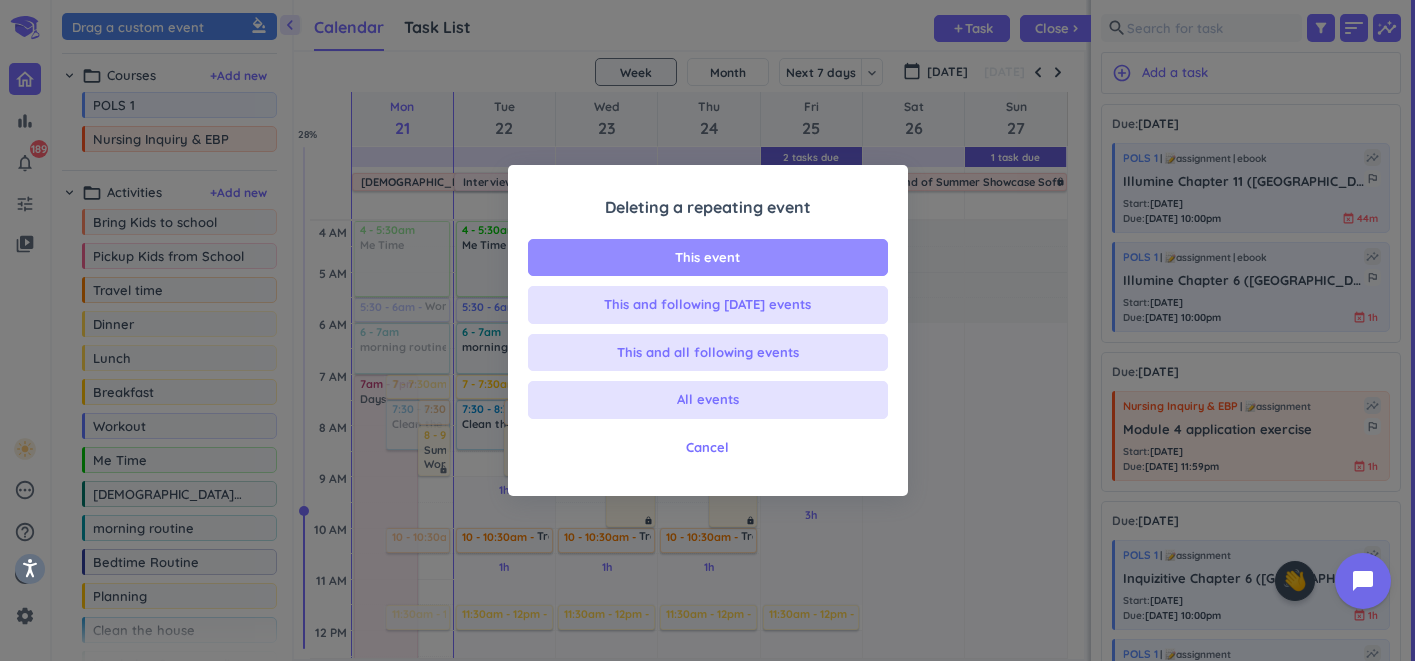 click on "This event" at bounding box center (708, 258) 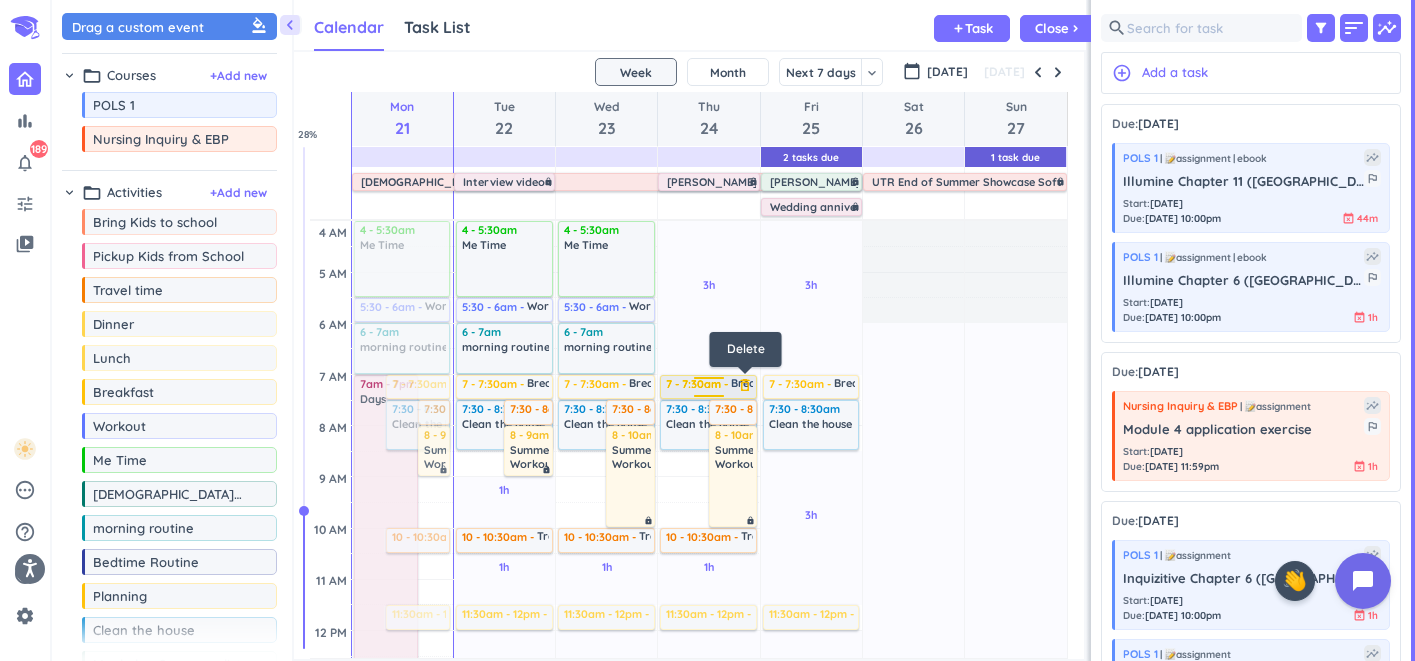 click on "delete_outline" at bounding box center [745, 385] 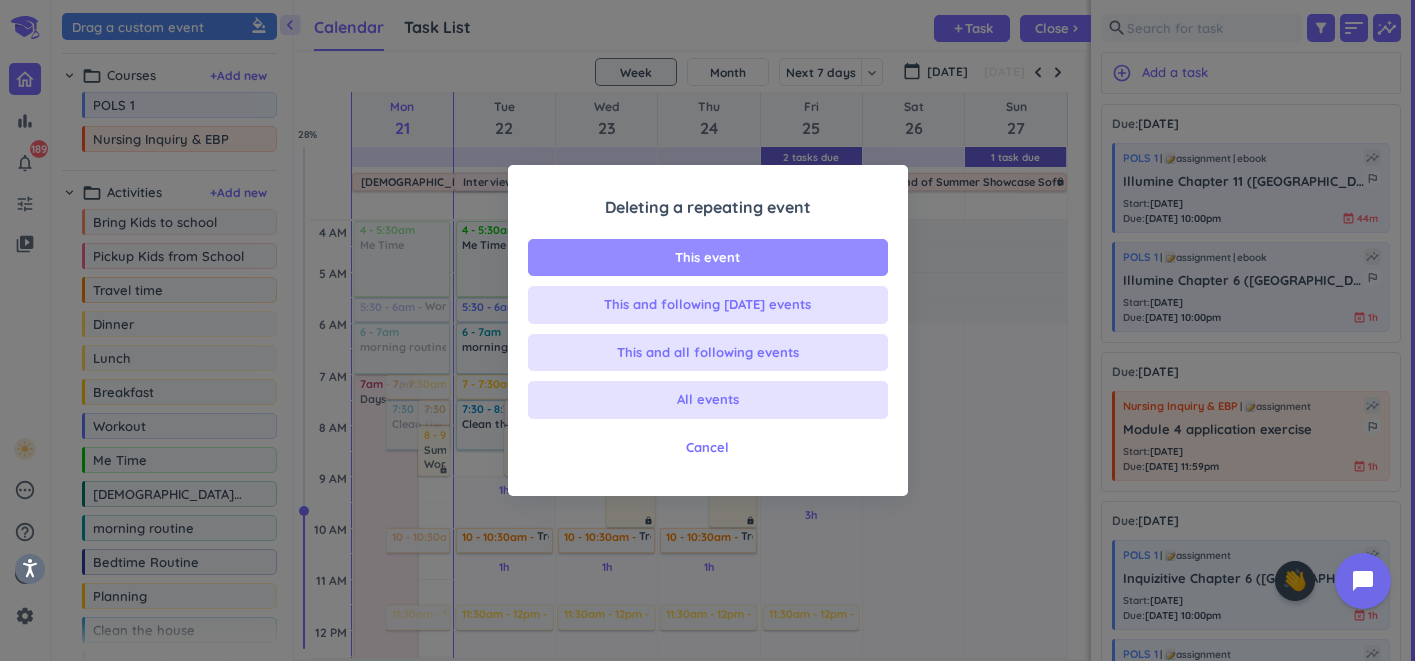 click on "This event" at bounding box center (708, 258) 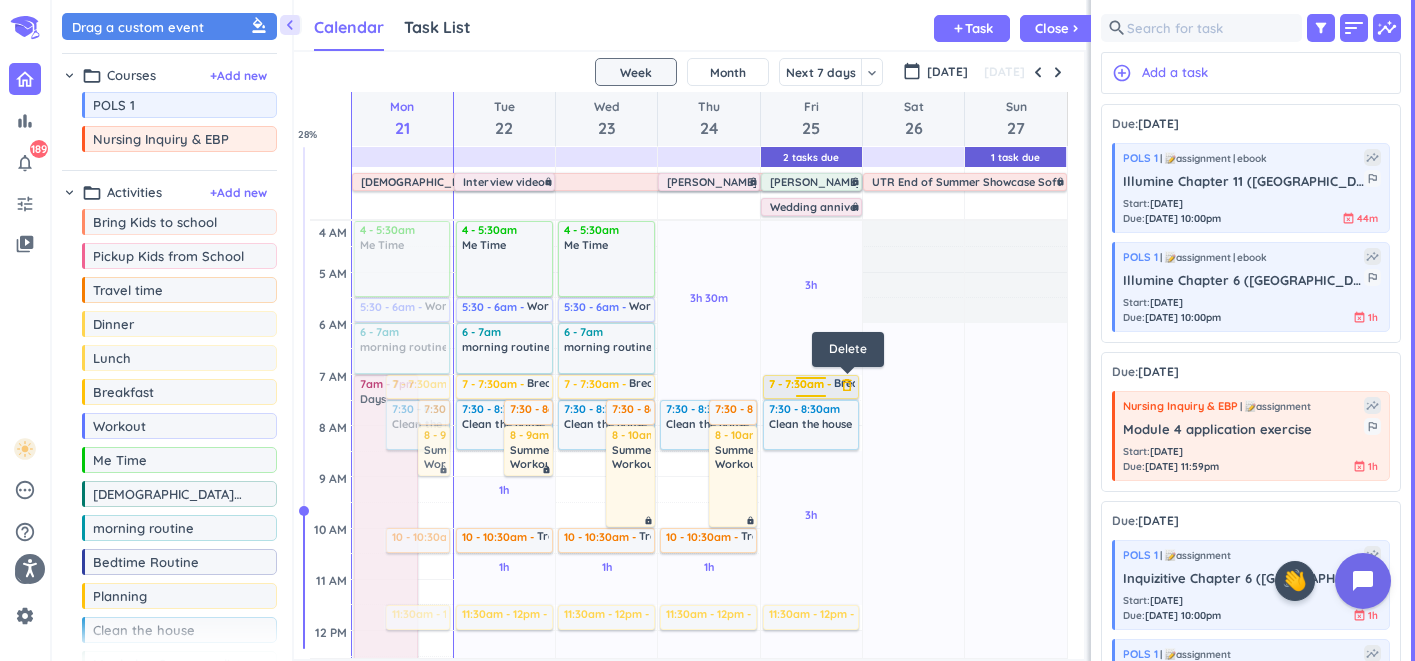 click on "delete_outline" at bounding box center [847, 385] 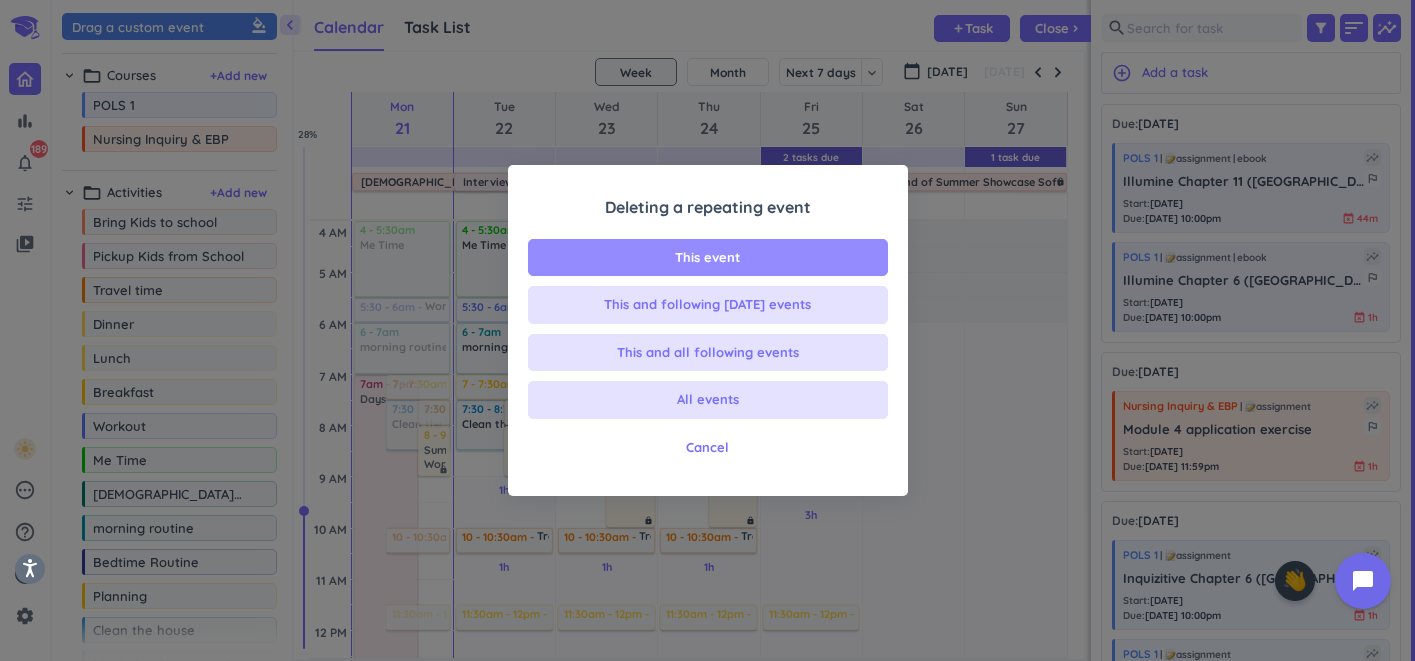 click on "This event" at bounding box center (708, 258) 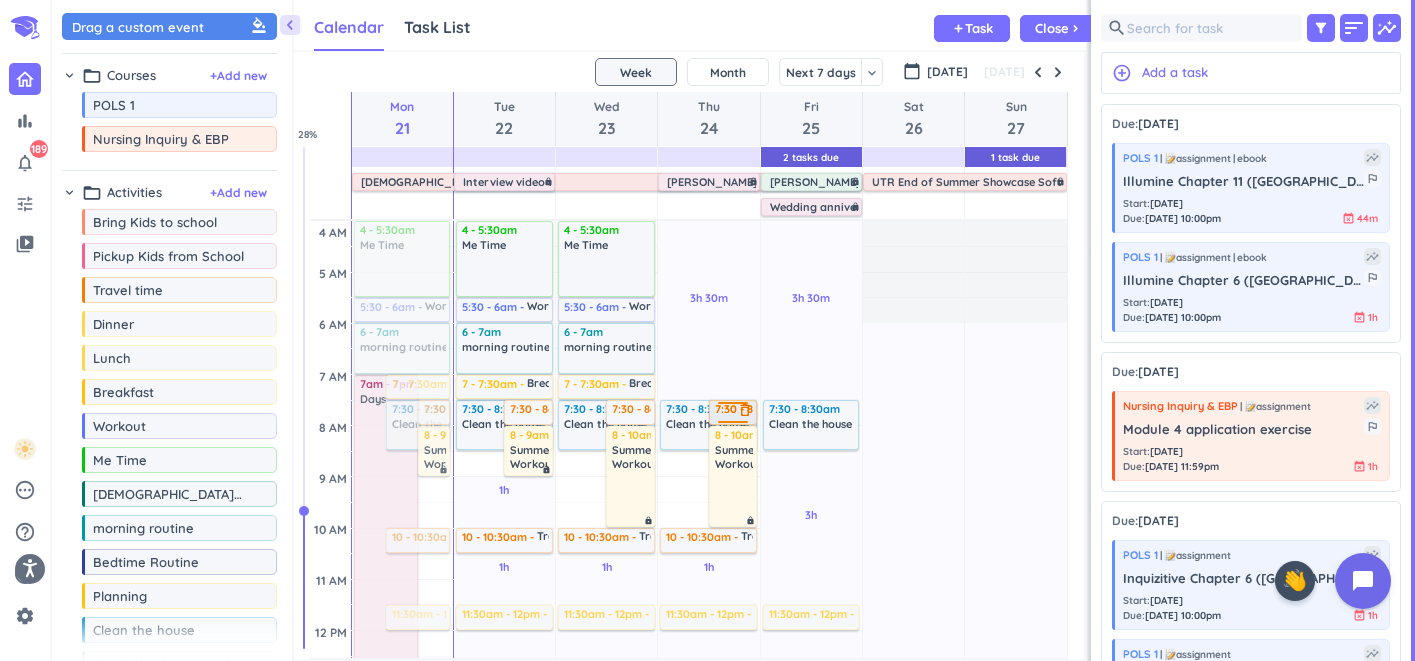click on "delete_outline" at bounding box center [745, 410] 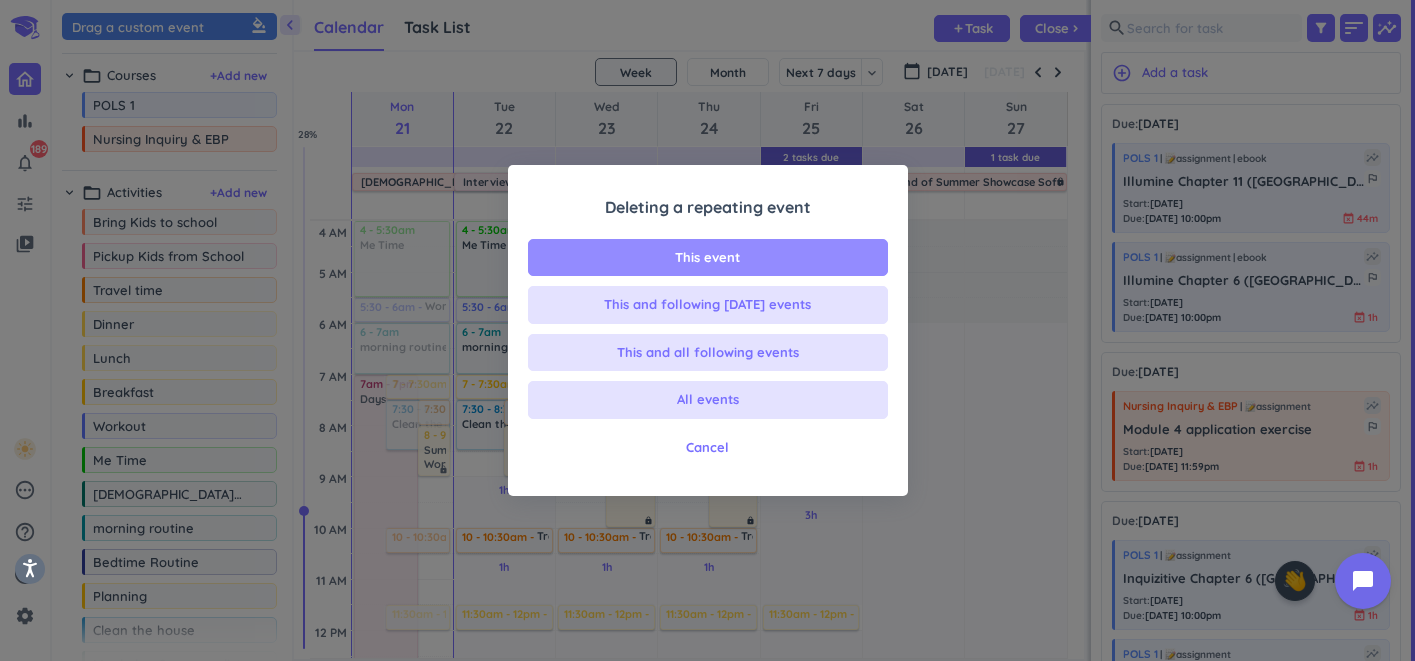 click on "This event" at bounding box center [708, 258] 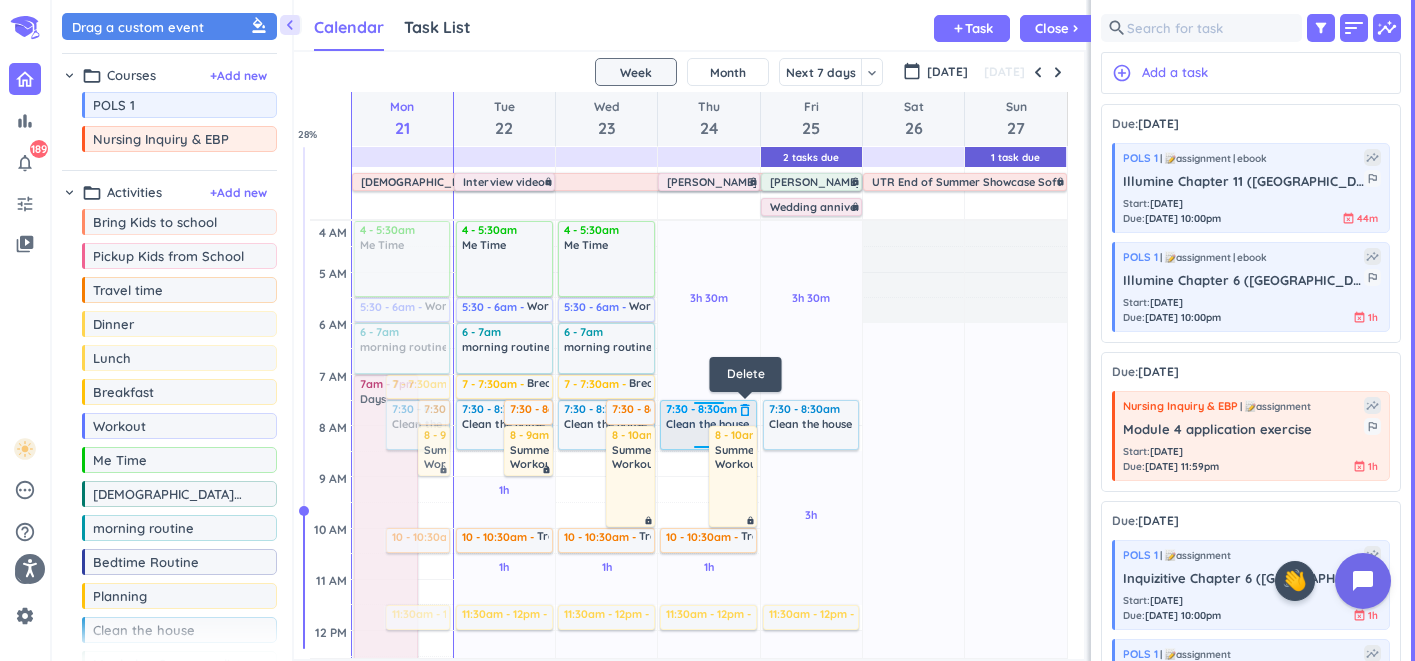 click on "delete_outline" at bounding box center (745, 410) 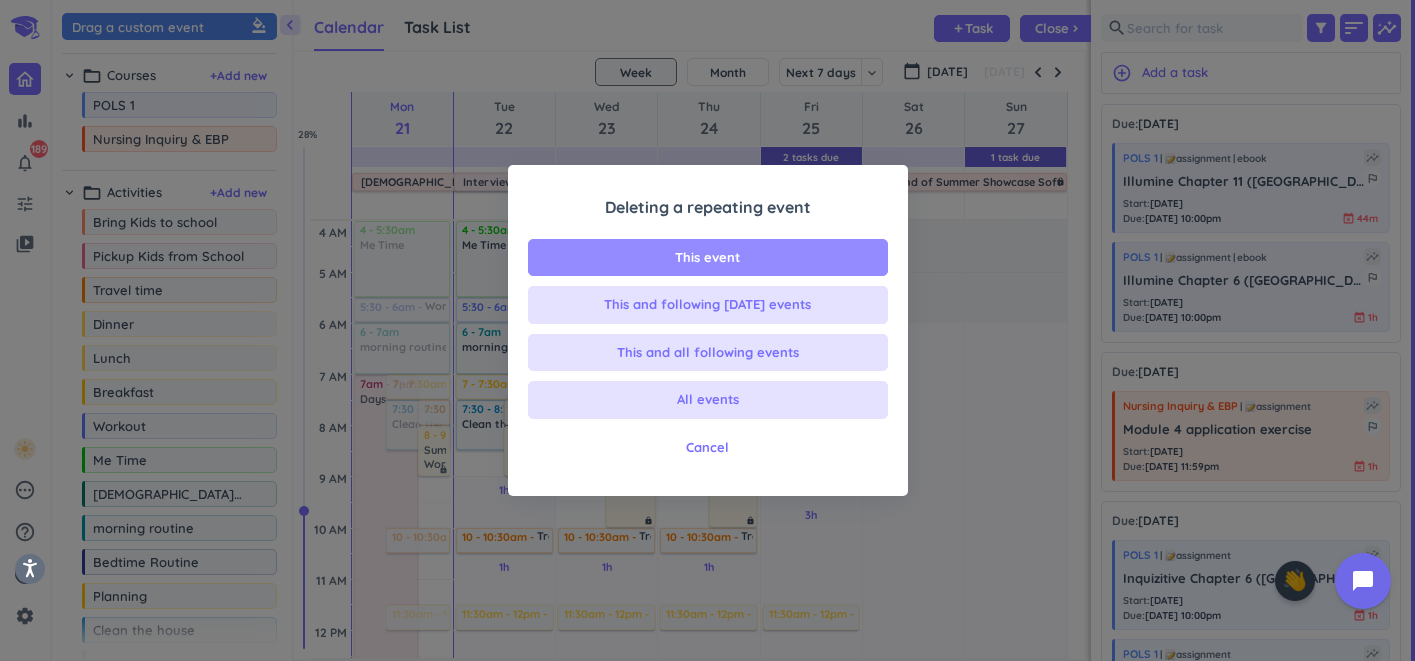 click on "This event" at bounding box center (707, 258) 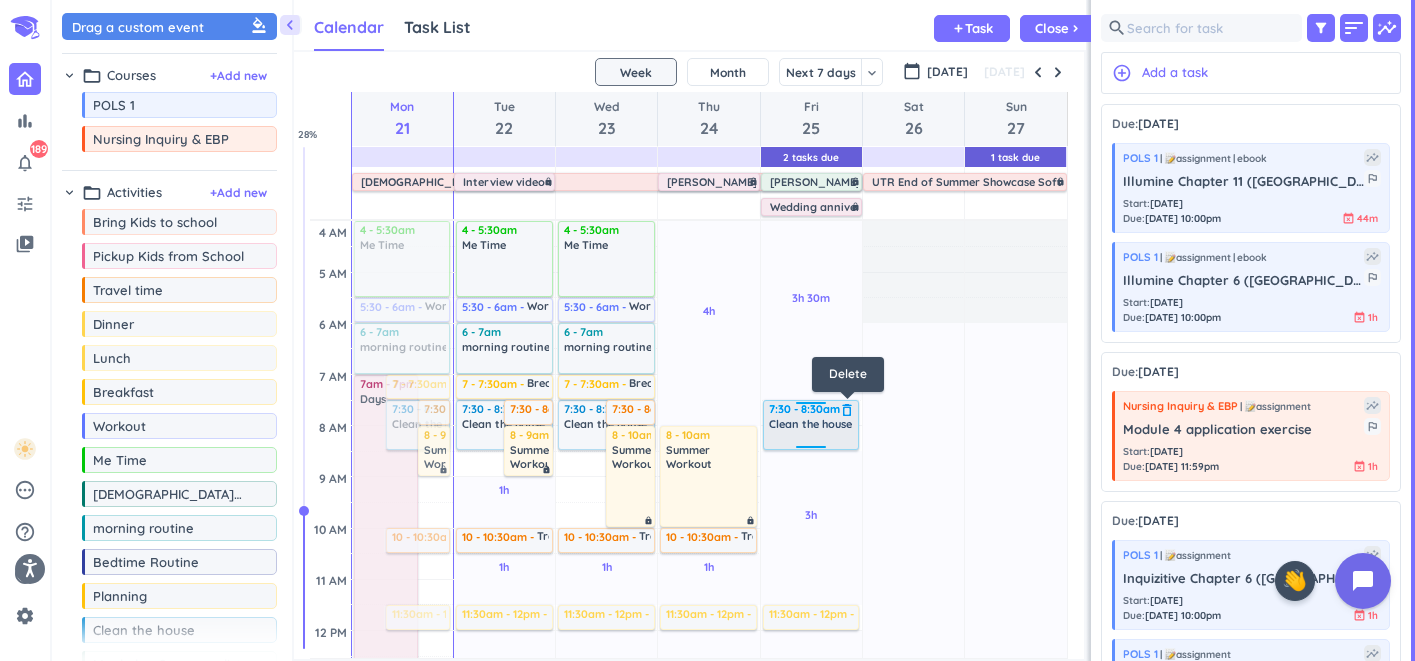 click on "delete_outline" at bounding box center [847, 410] 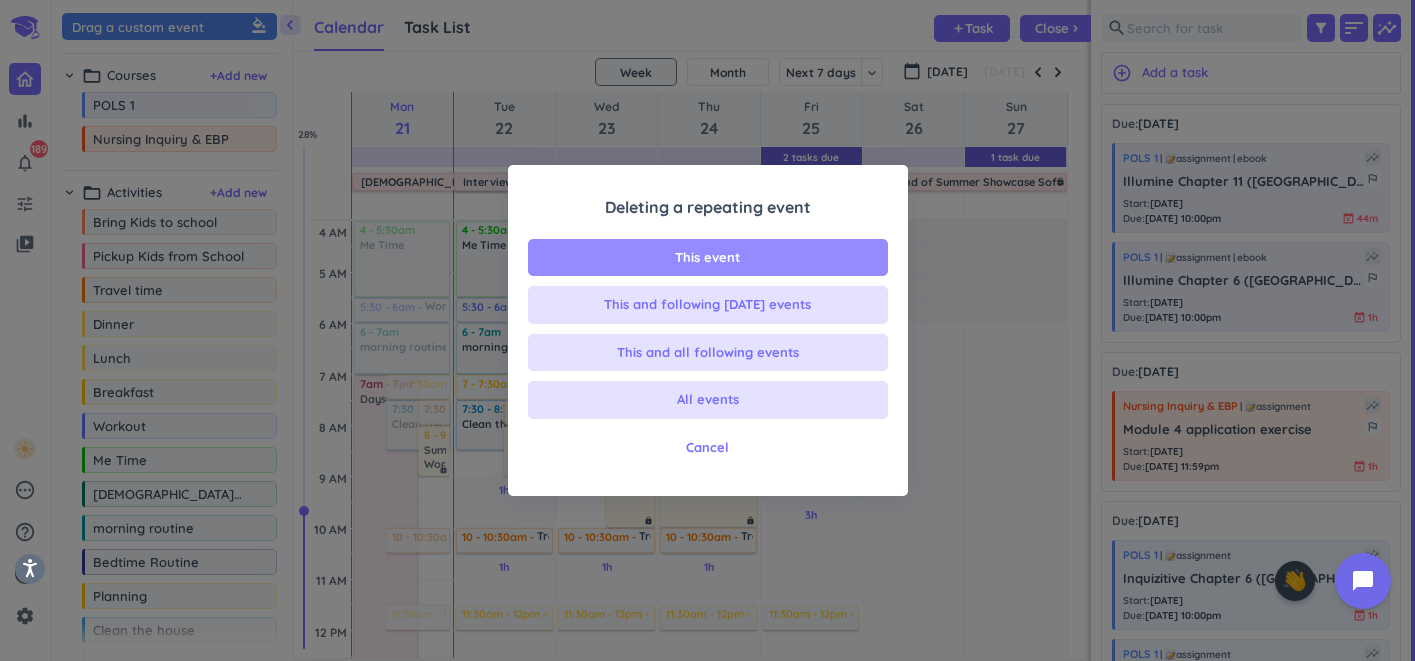 click on "This event" at bounding box center (708, 258) 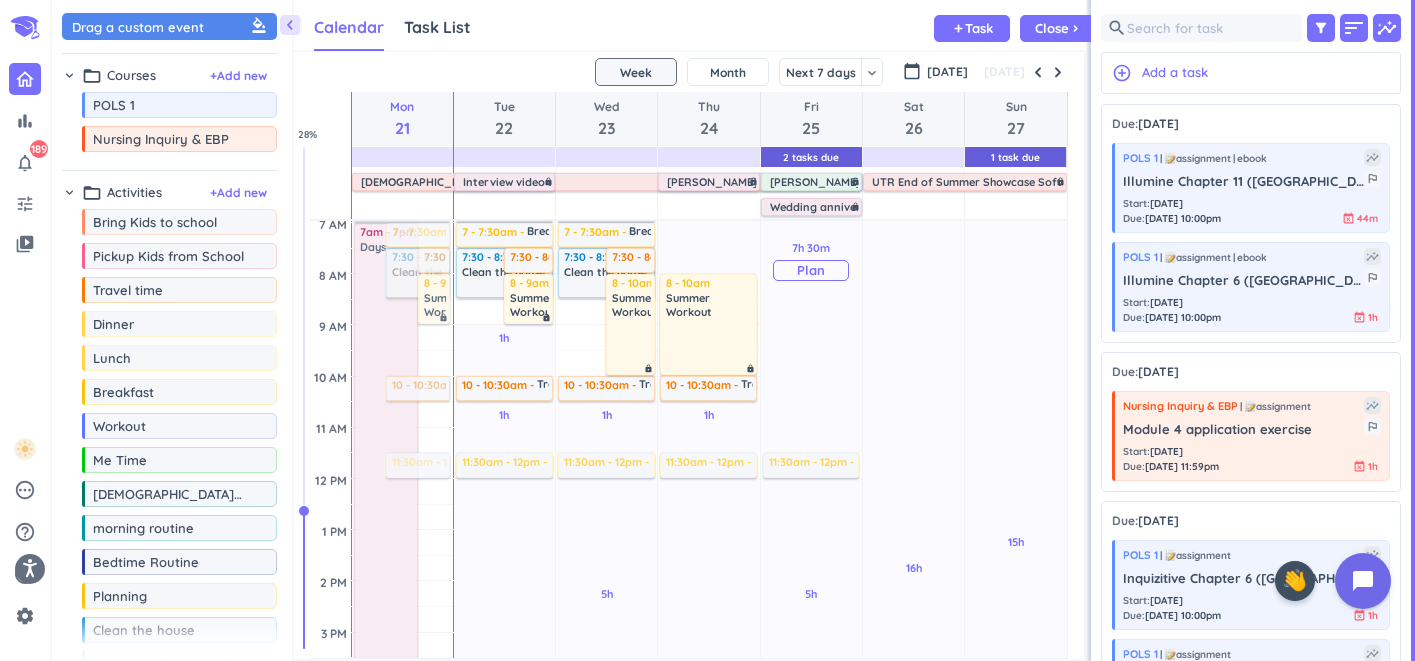 scroll, scrollTop: 153, scrollLeft: 0, axis: vertical 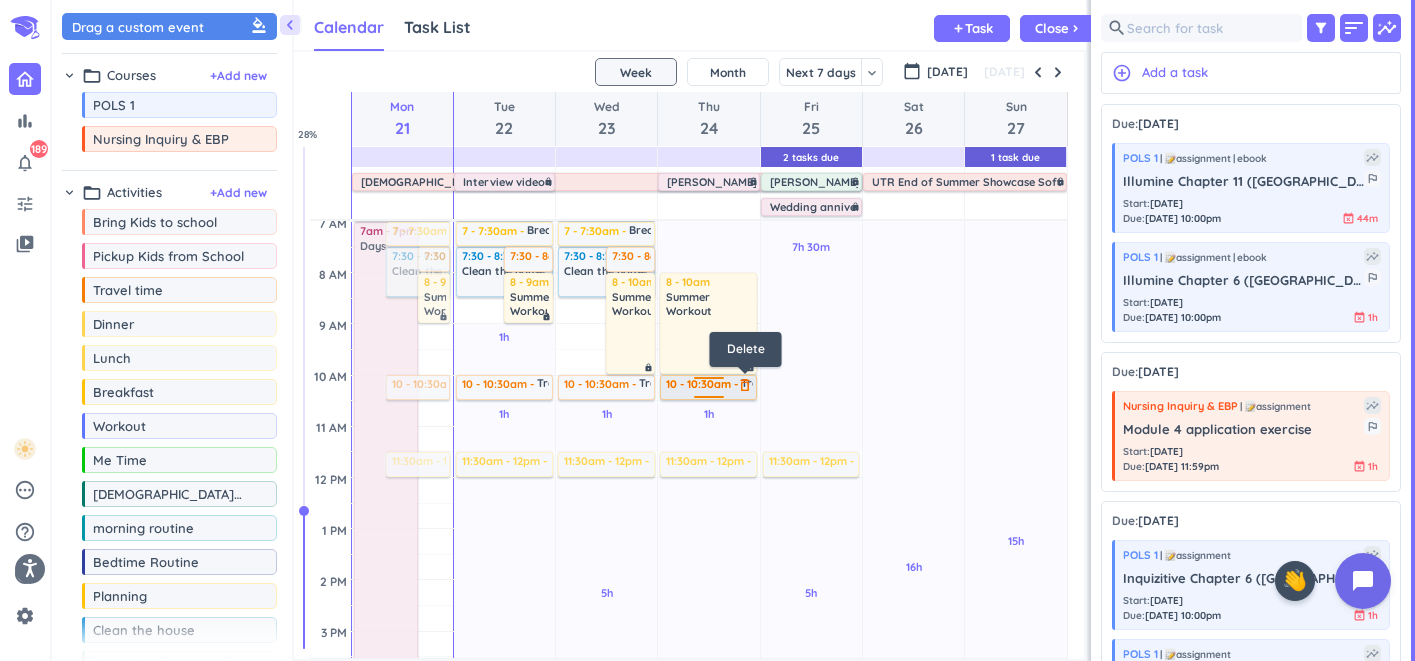 click on "delete_outline" at bounding box center [745, 385] 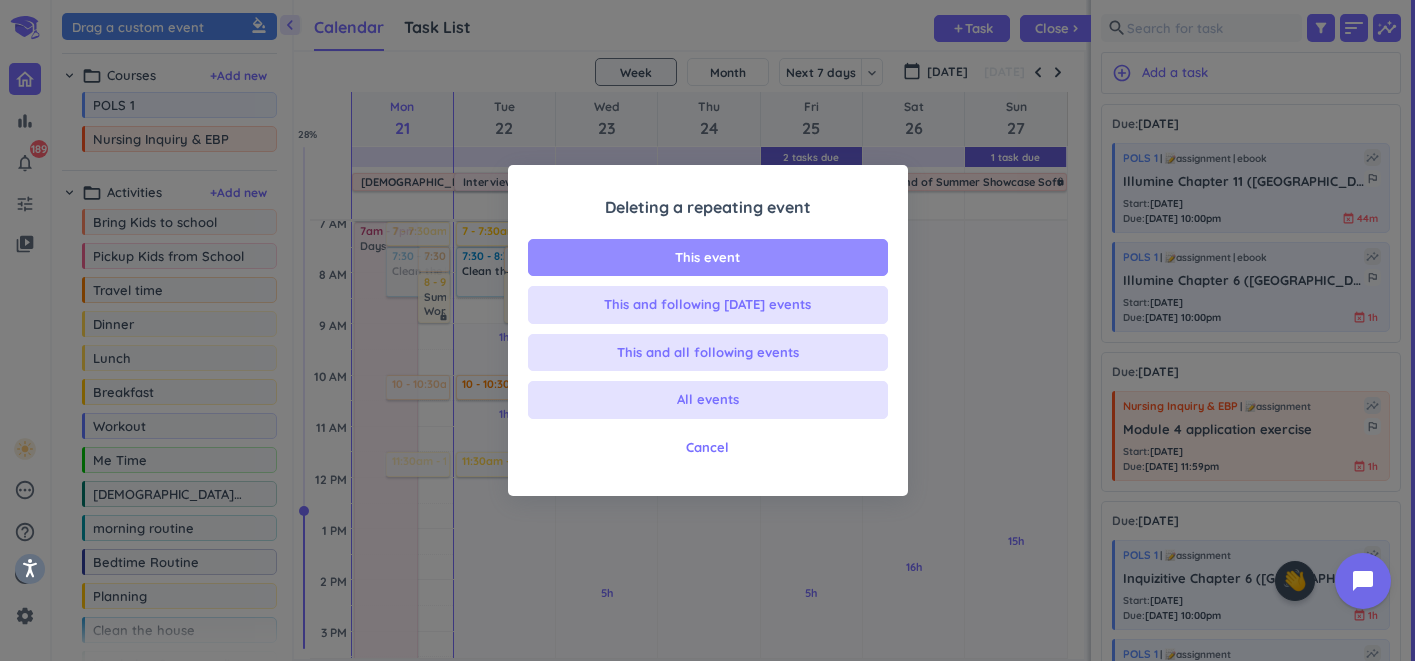 click on "This event" at bounding box center (708, 258) 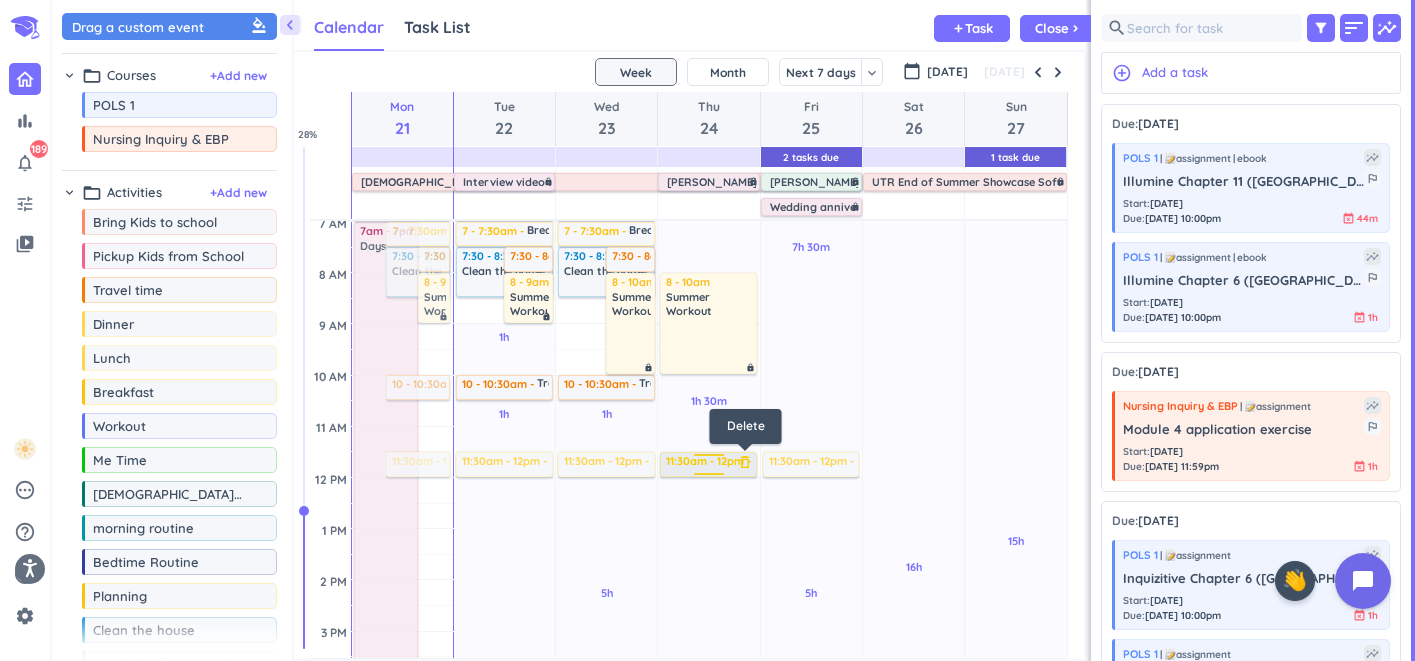 click on "delete_outline" at bounding box center (745, 462) 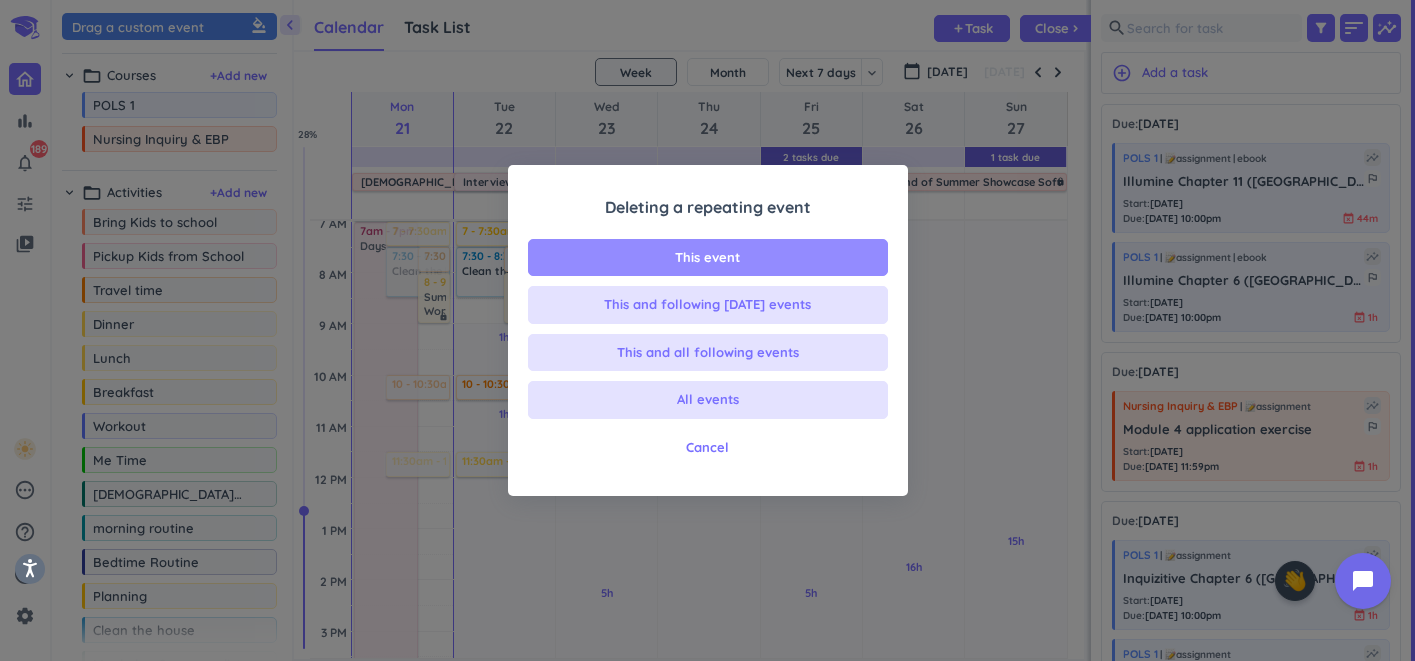 click on "This event" at bounding box center [708, 258] 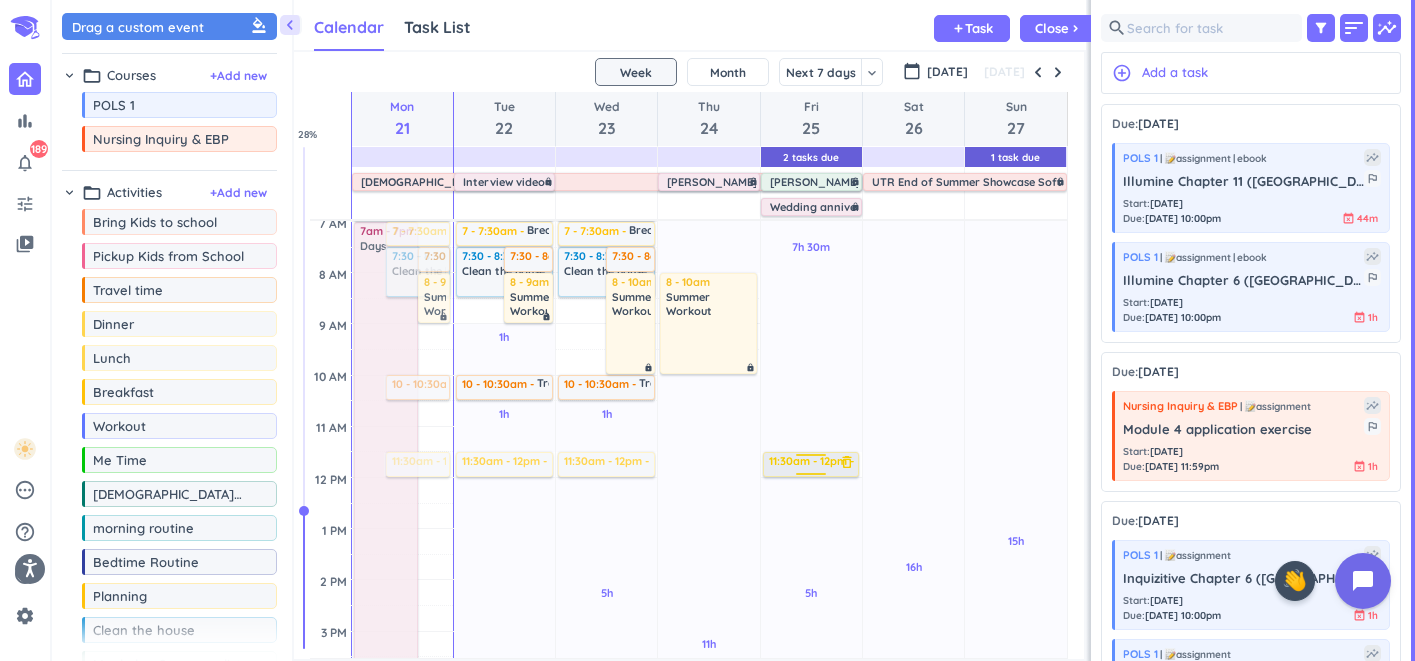 click on "delete_outline" at bounding box center (847, 462) 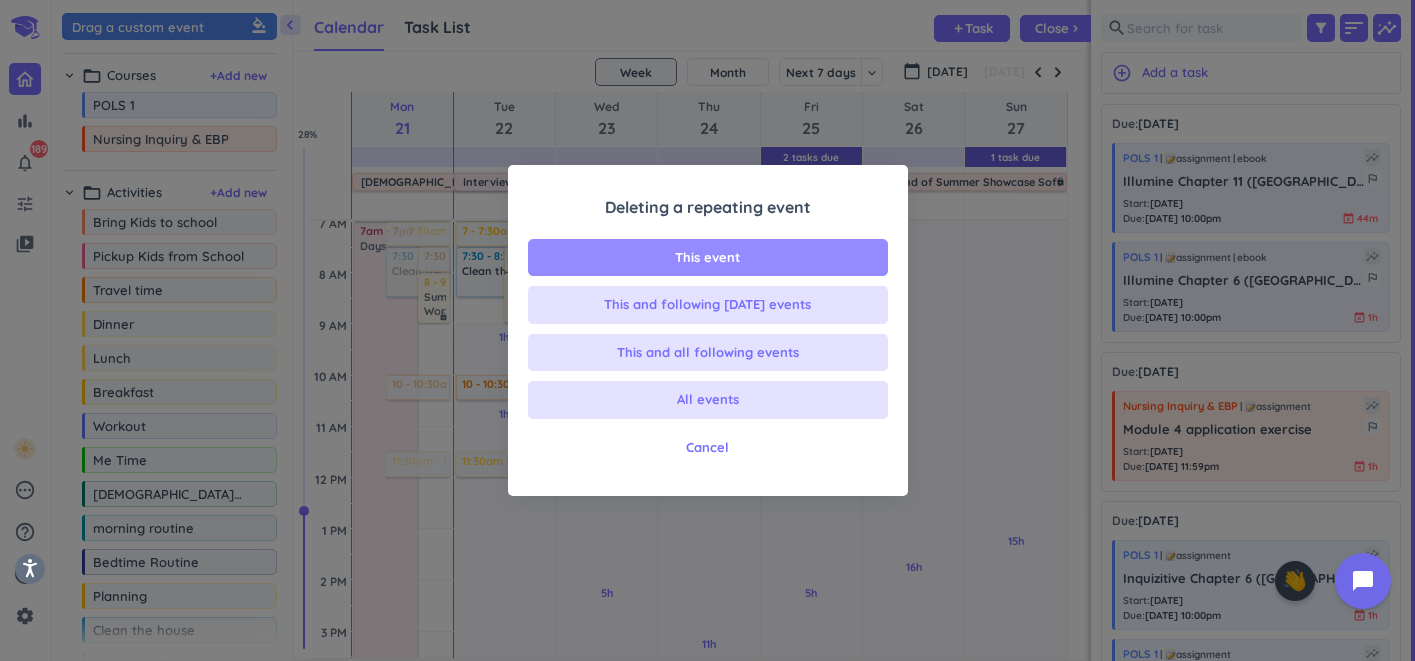 click on "This event" at bounding box center (708, 258) 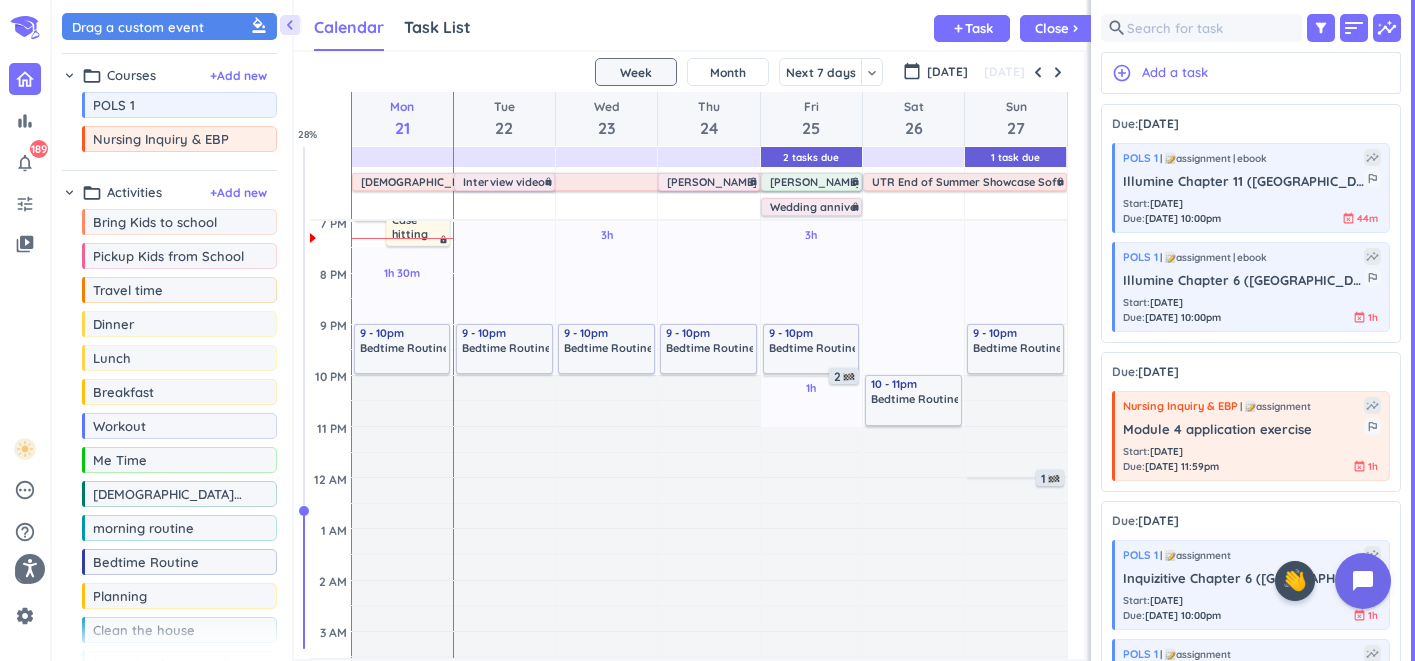 scroll, scrollTop: 766, scrollLeft: 0, axis: vertical 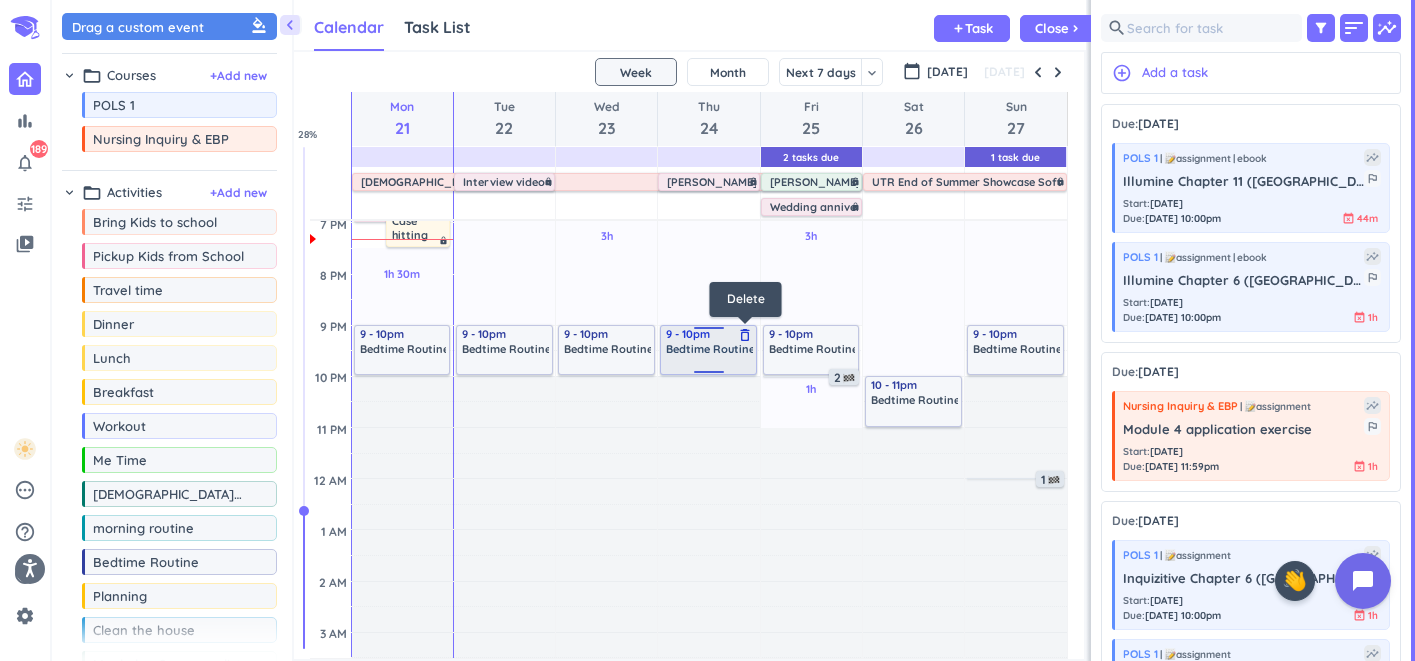 click on "delete_outline" at bounding box center [745, 335] 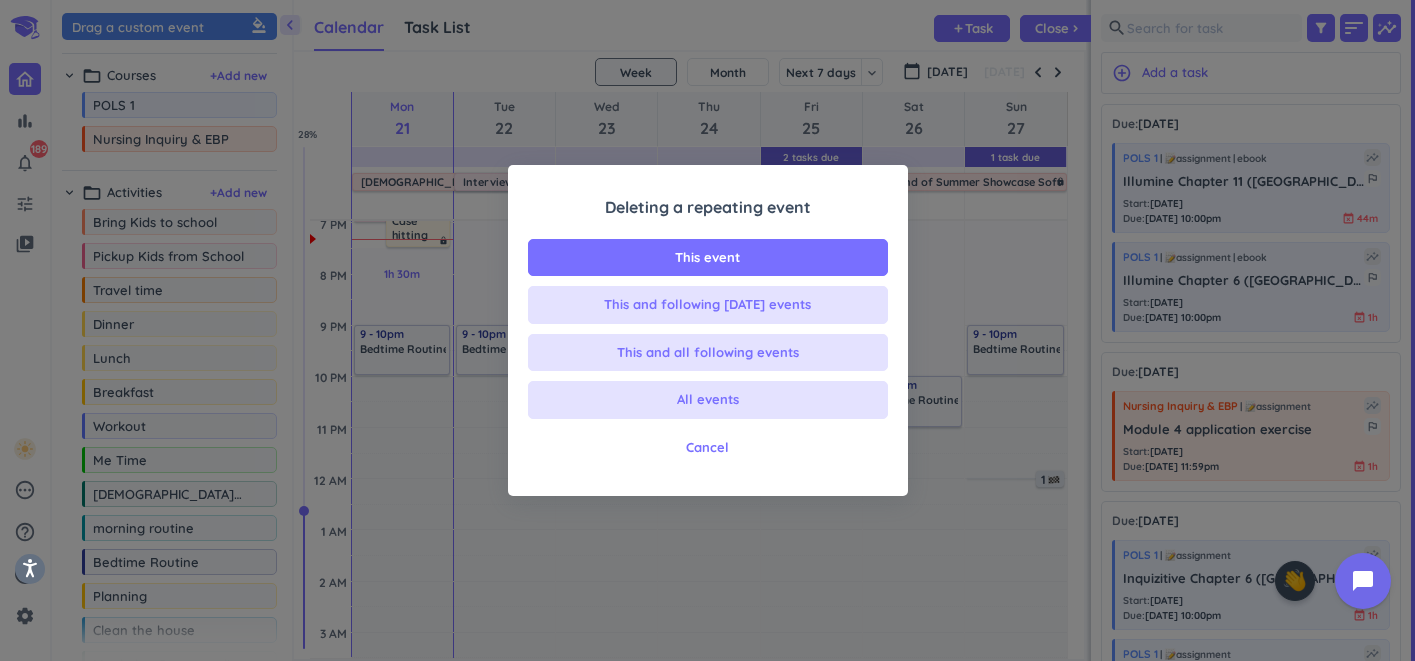 click on "Deleting a repeating event This event This and following Thursday events This and all following events All events Cancel" at bounding box center [708, 336] 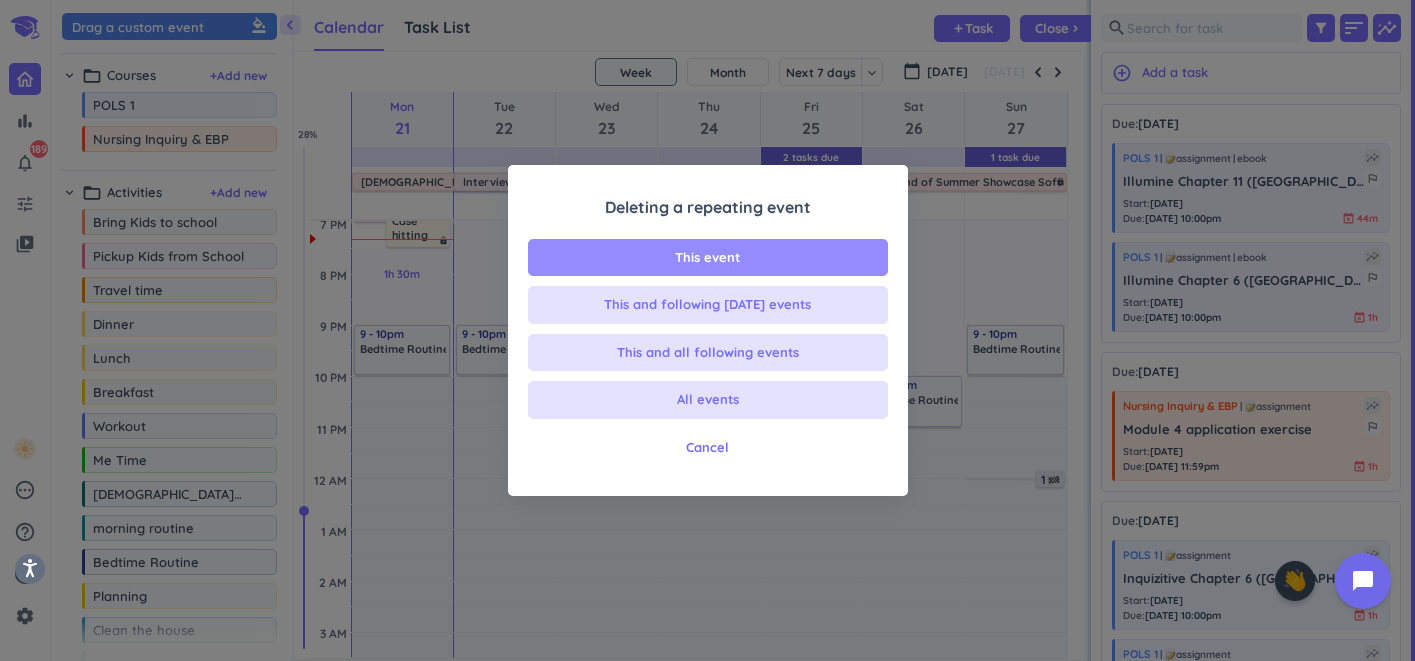 click on "This event" at bounding box center (708, 258) 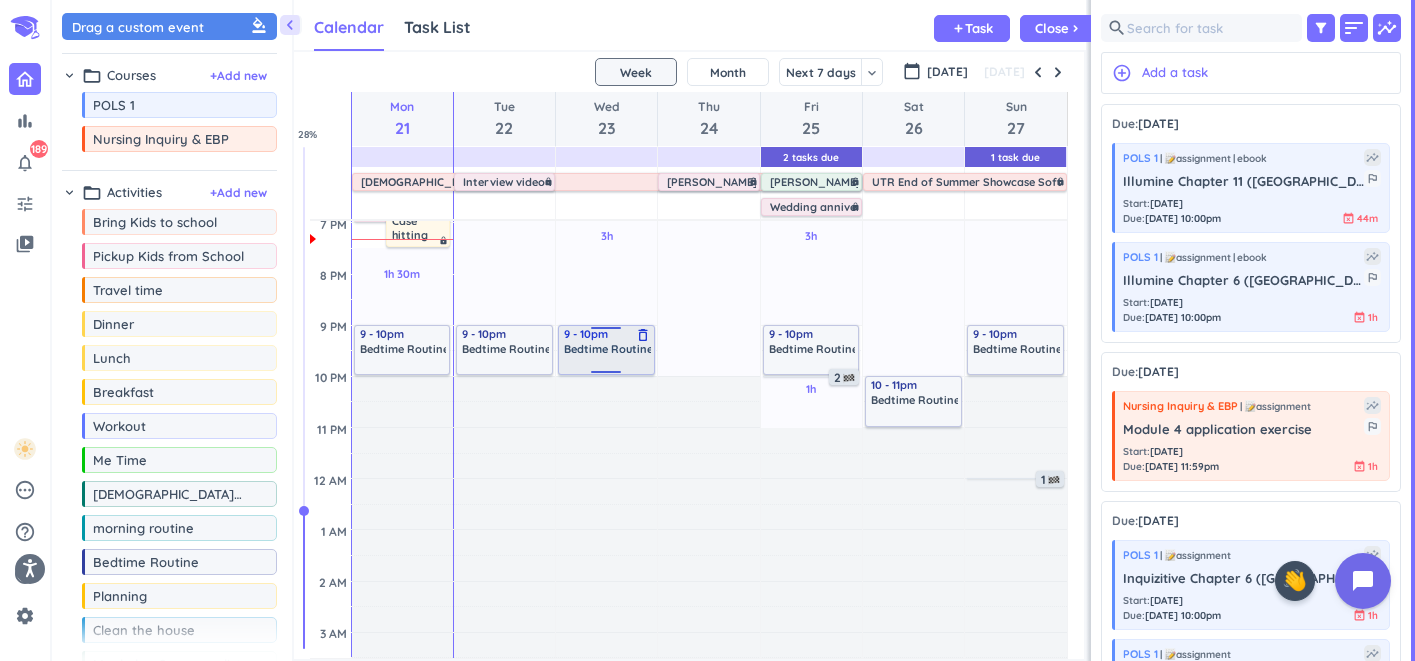 click at bounding box center [606, 331] 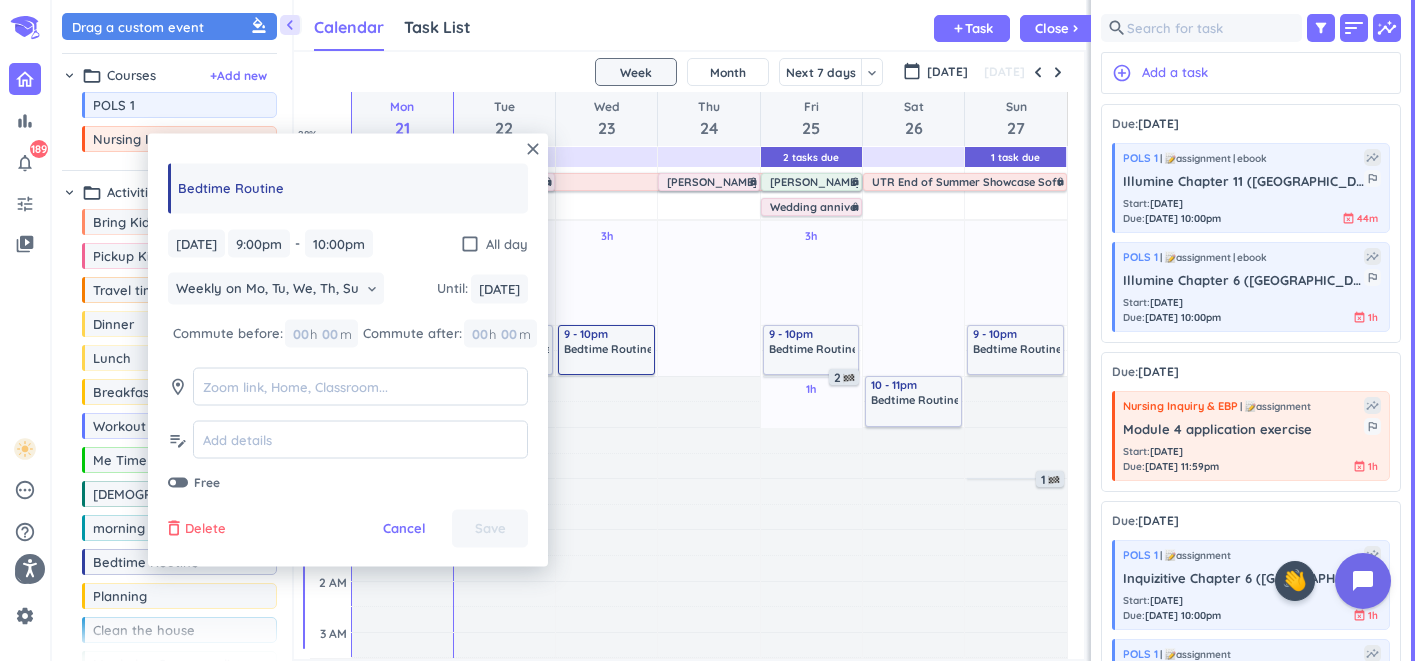 click on "Delete" at bounding box center [205, 529] 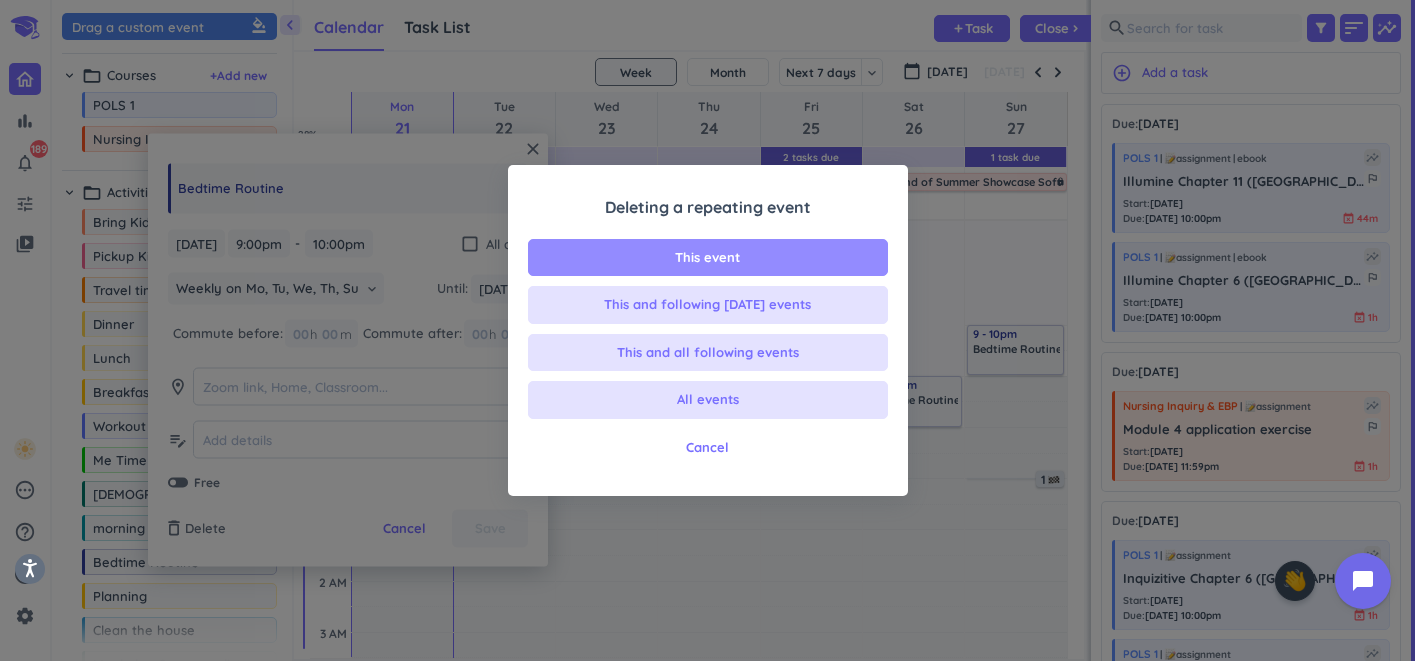 click on "This event" at bounding box center [708, 258] 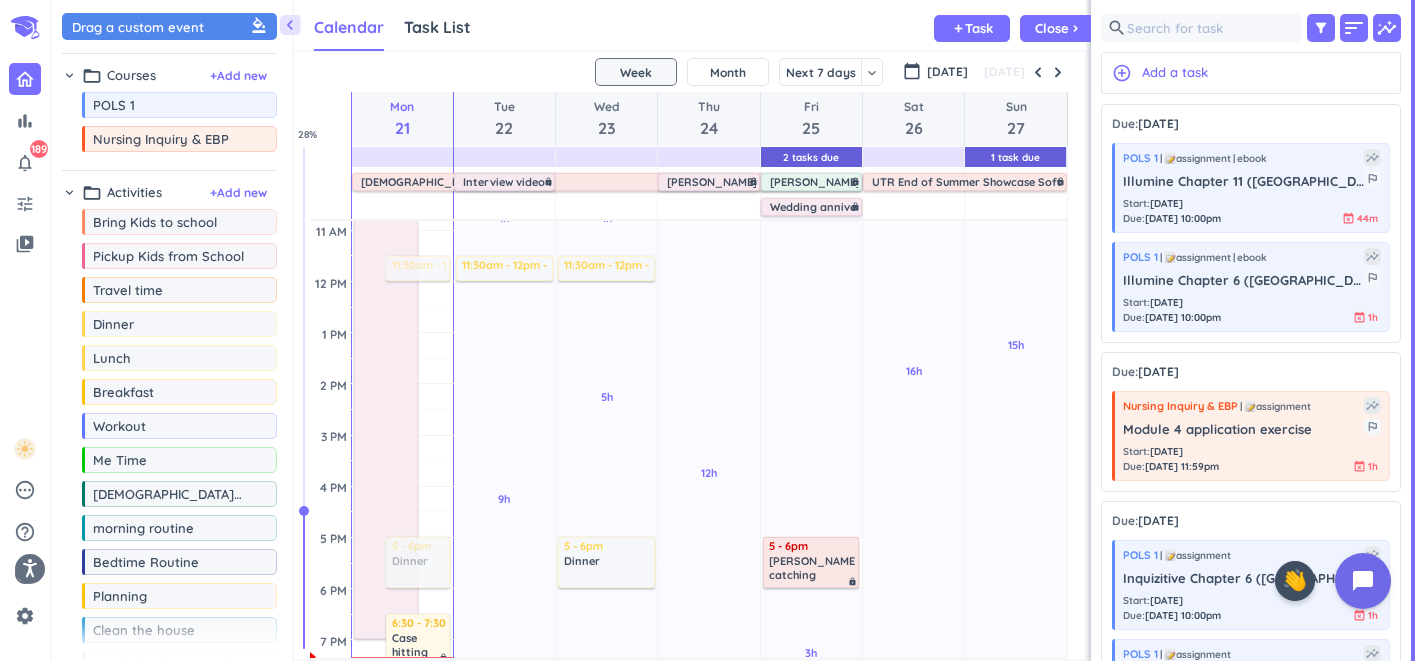 scroll, scrollTop: 348, scrollLeft: 0, axis: vertical 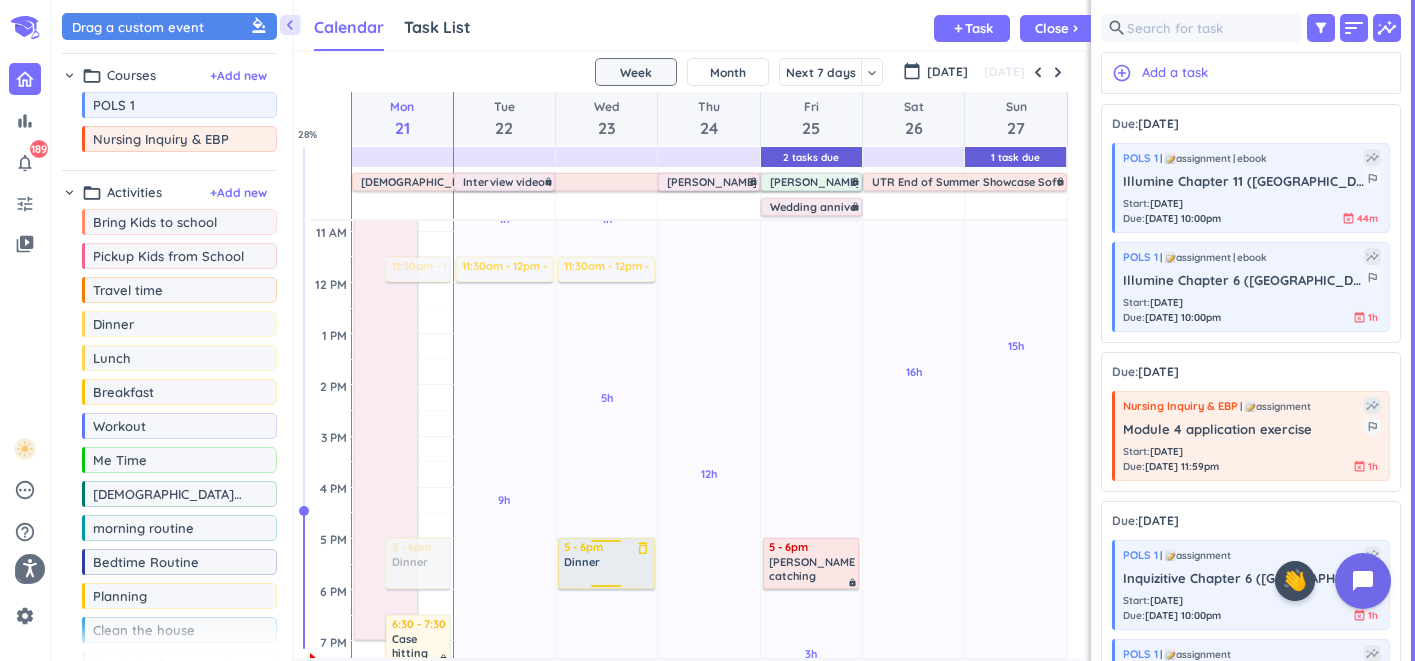 click on "delete_outline" at bounding box center [643, 548] 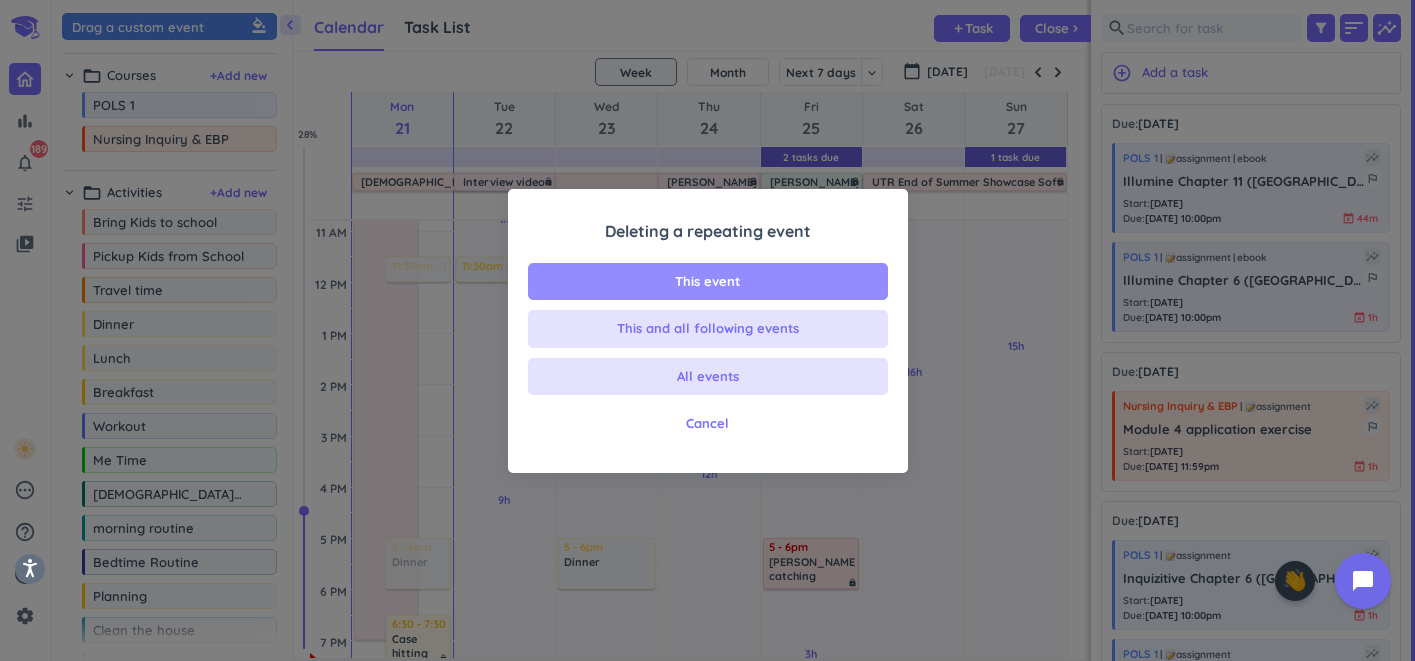 click on "This event" at bounding box center (707, 282) 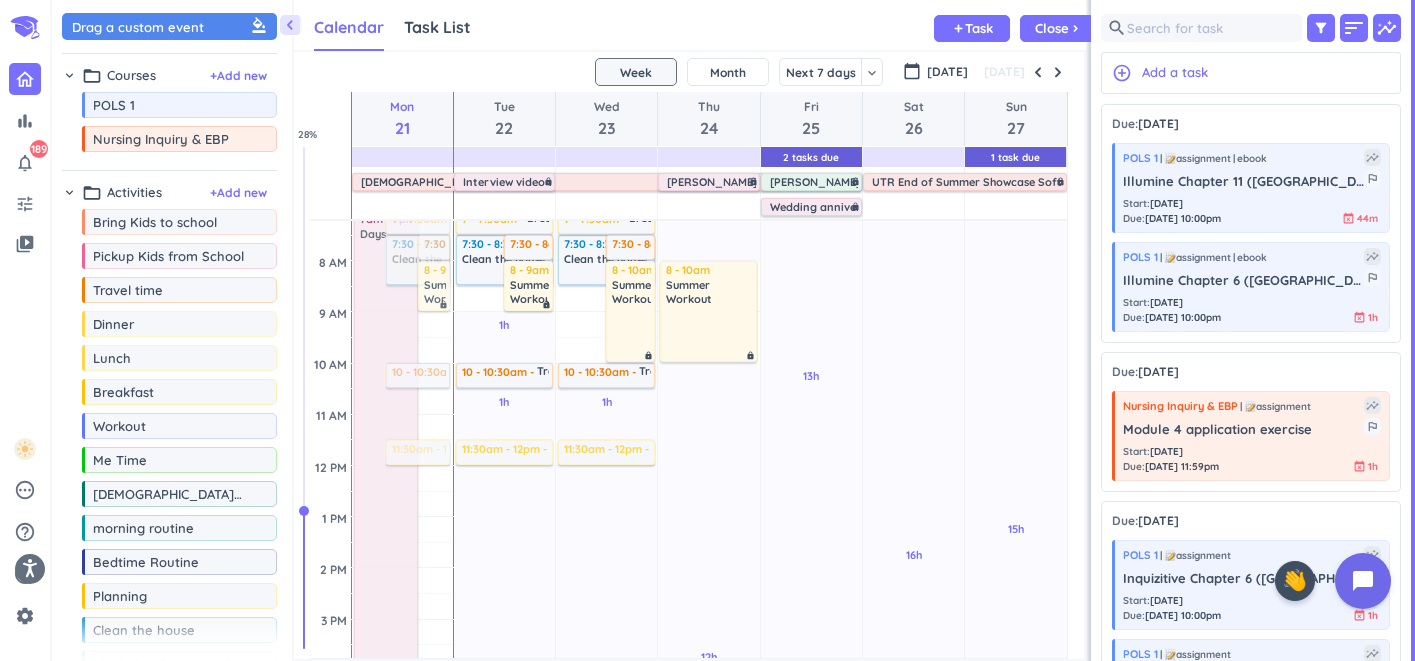scroll, scrollTop: 158, scrollLeft: 0, axis: vertical 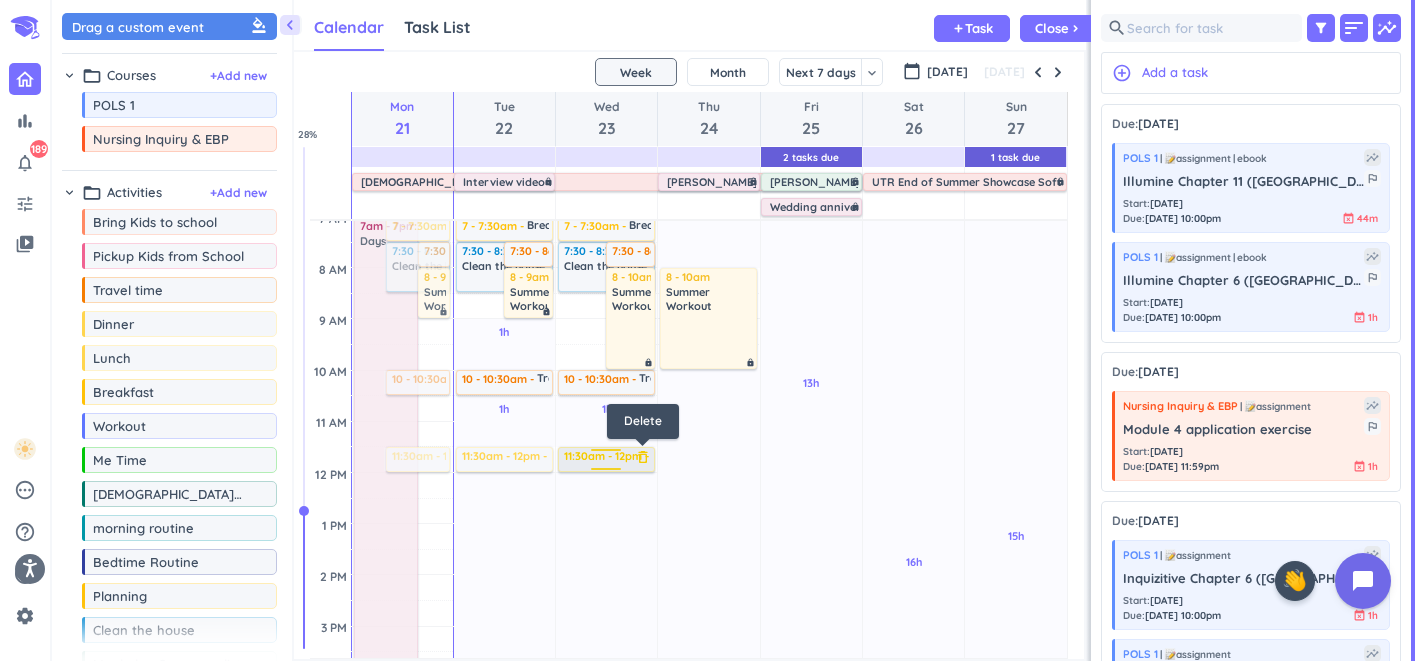 click on "delete_outline" at bounding box center [643, 457] 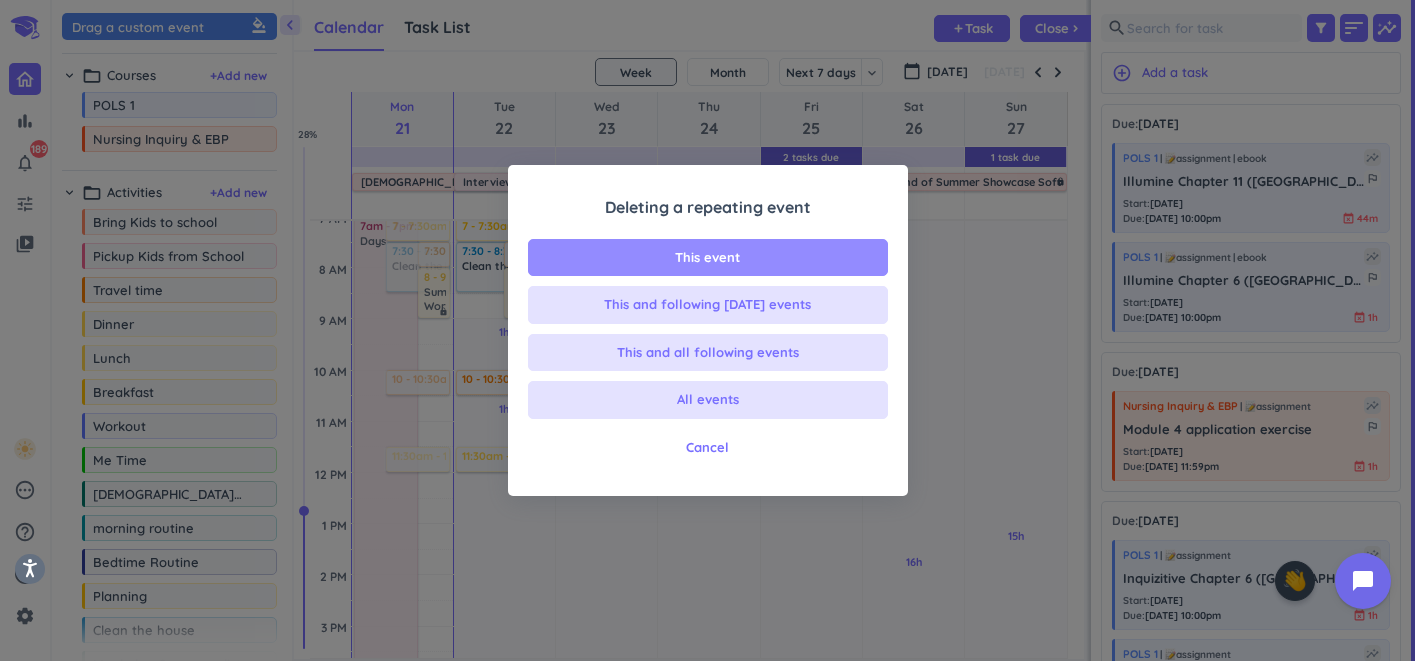 click on "This event" at bounding box center [707, 258] 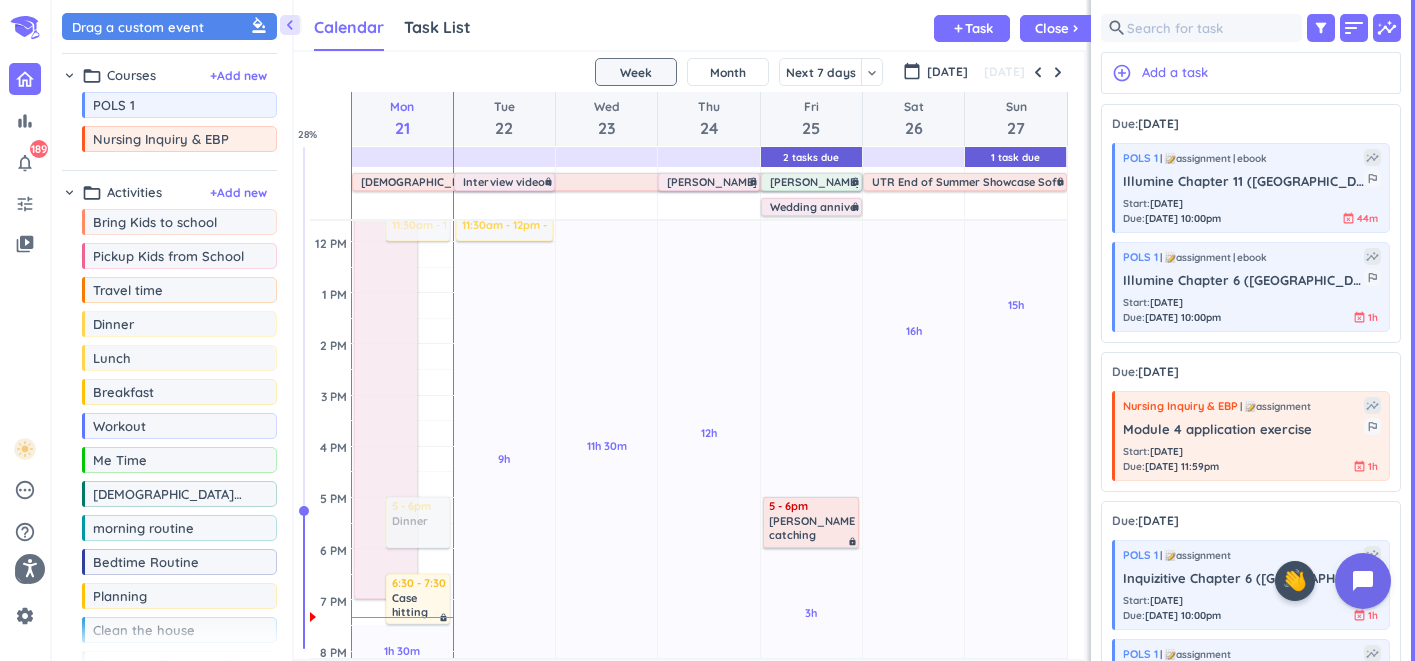 scroll, scrollTop: 467, scrollLeft: 0, axis: vertical 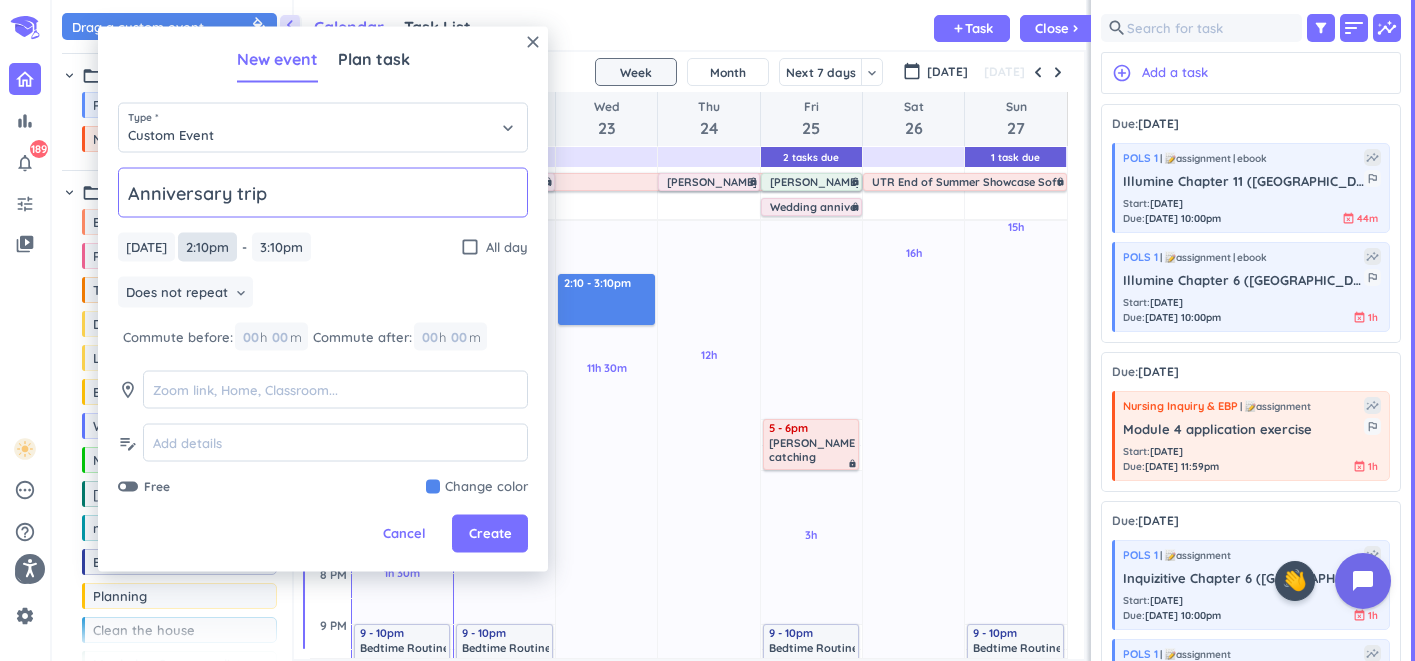 type on "Anniversary trip" 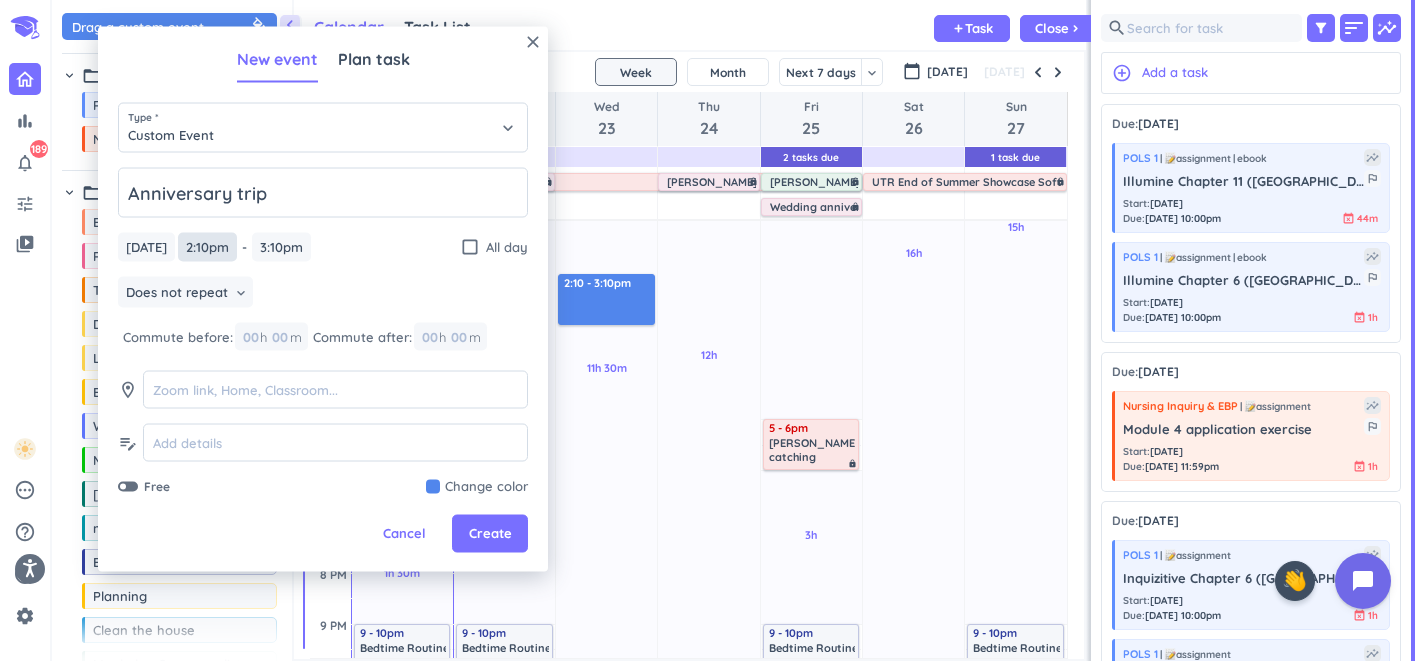 click on "2:10pm" at bounding box center (207, 247) 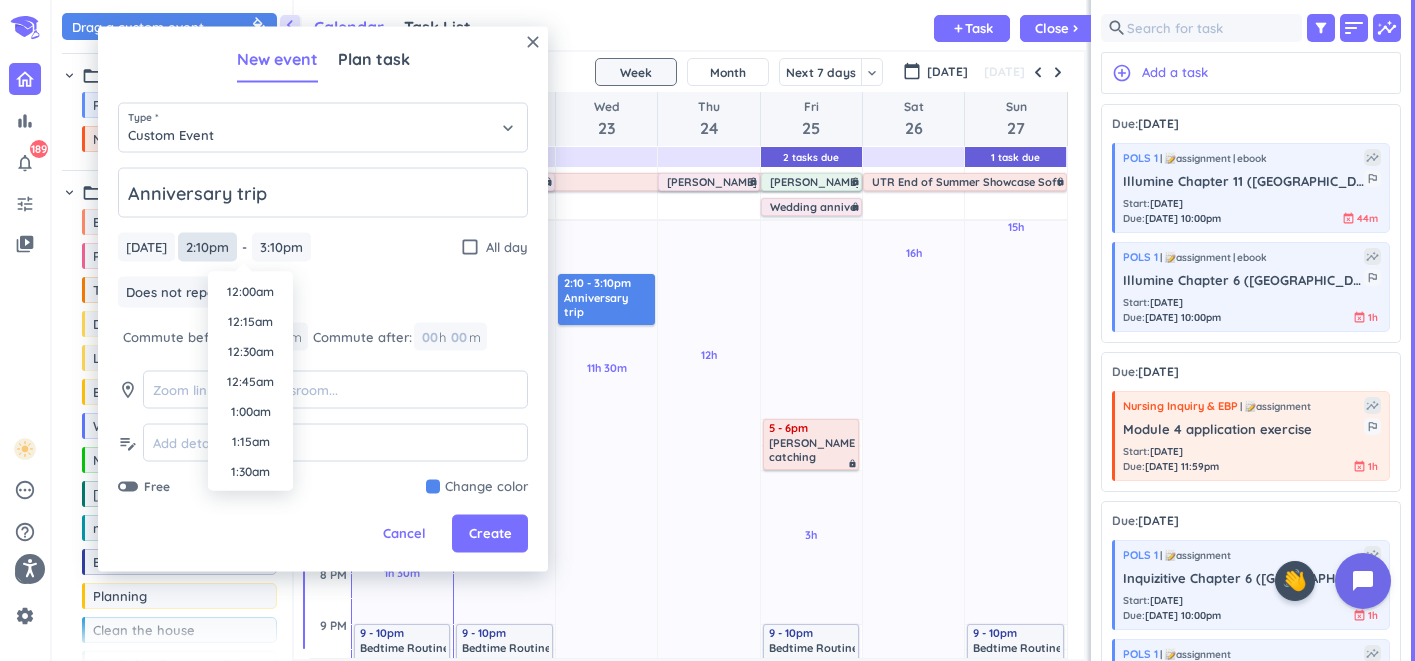 scroll, scrollTop: 1590, scrollLeft: 0, axis: vertical 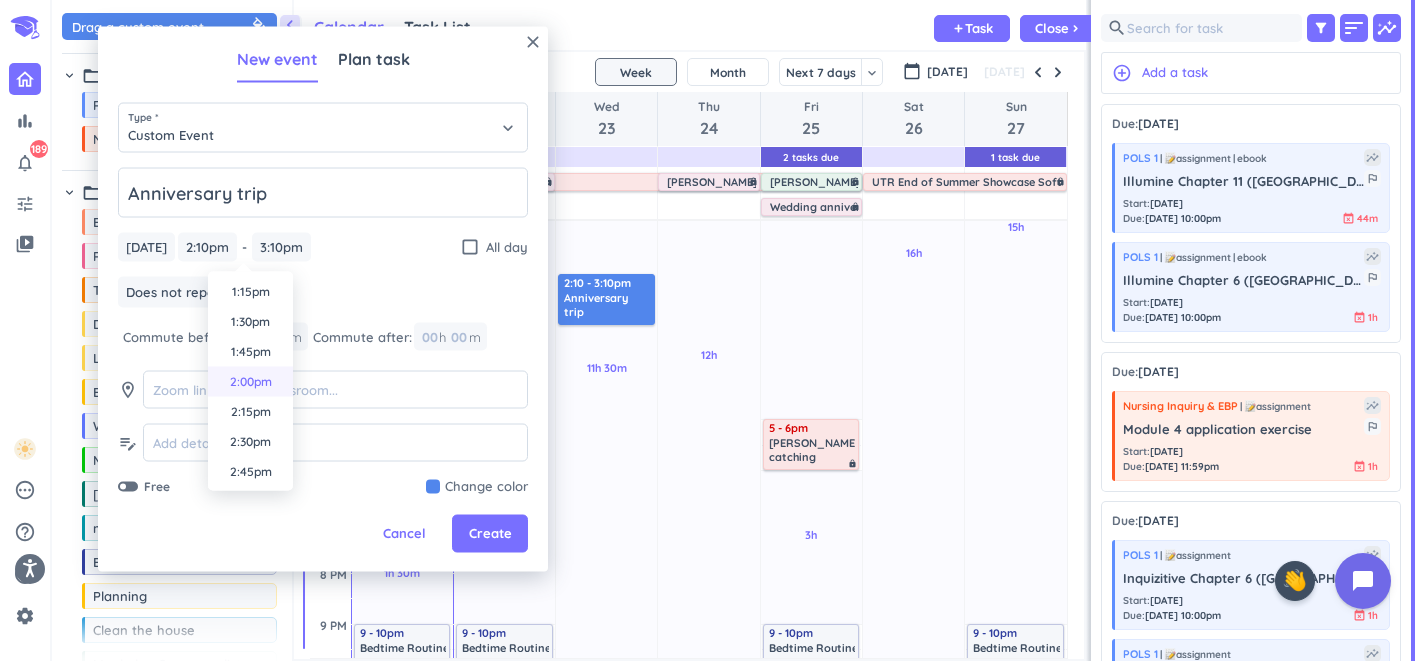 click on "2:00pm" at bounding box center [250, 382] 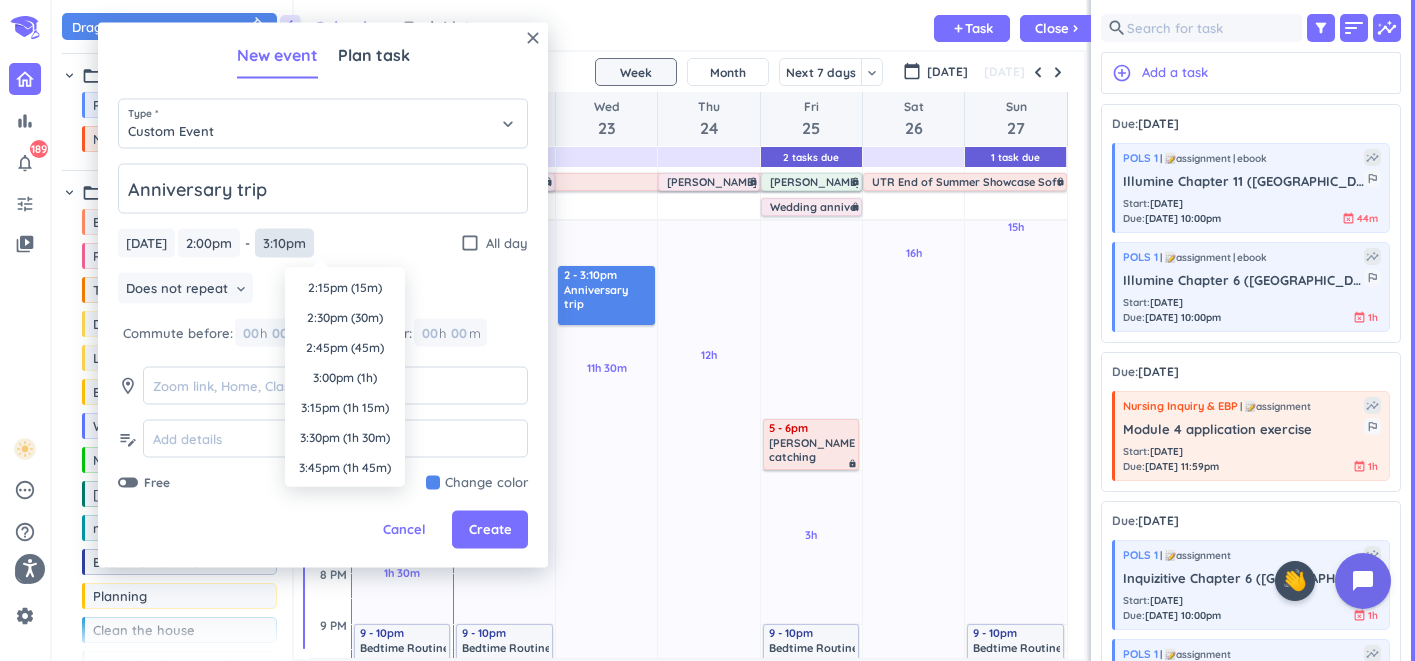 click on "3:10pm" at bounding box center [284, 243] 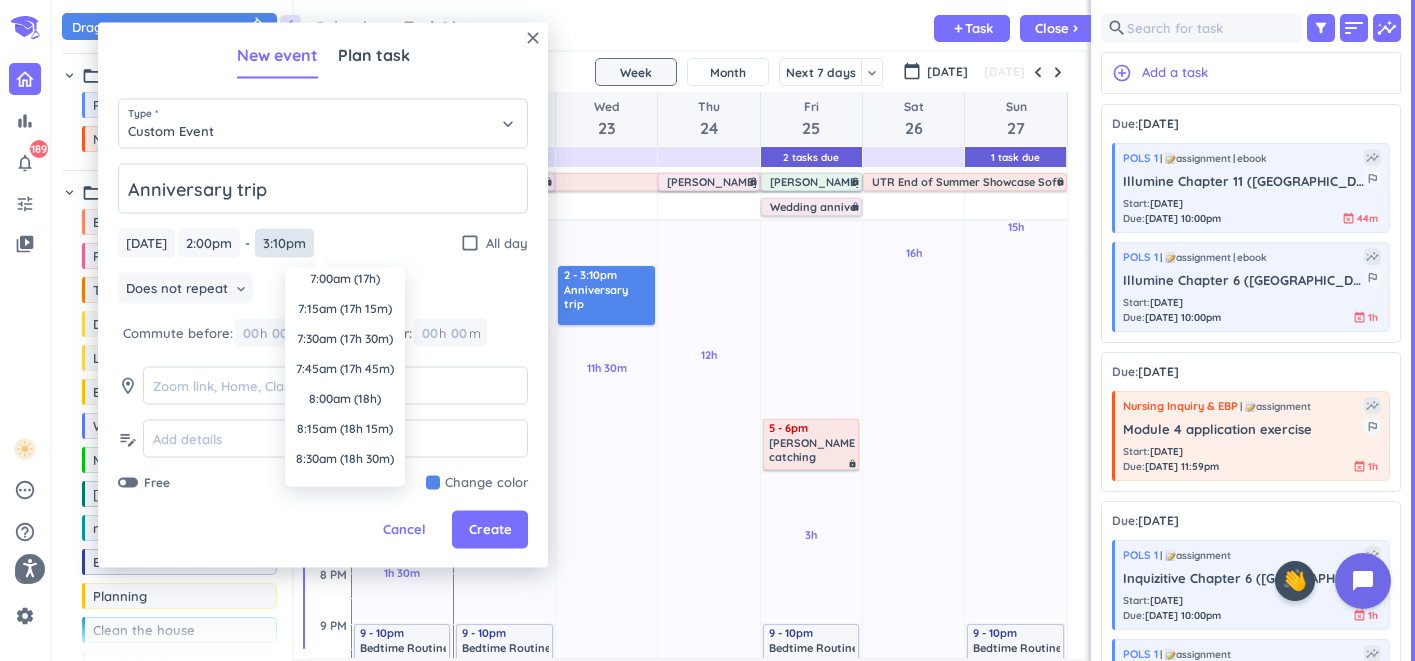 scroll, scrollTop: 2020, scrollLeft: 0, axis: vertical 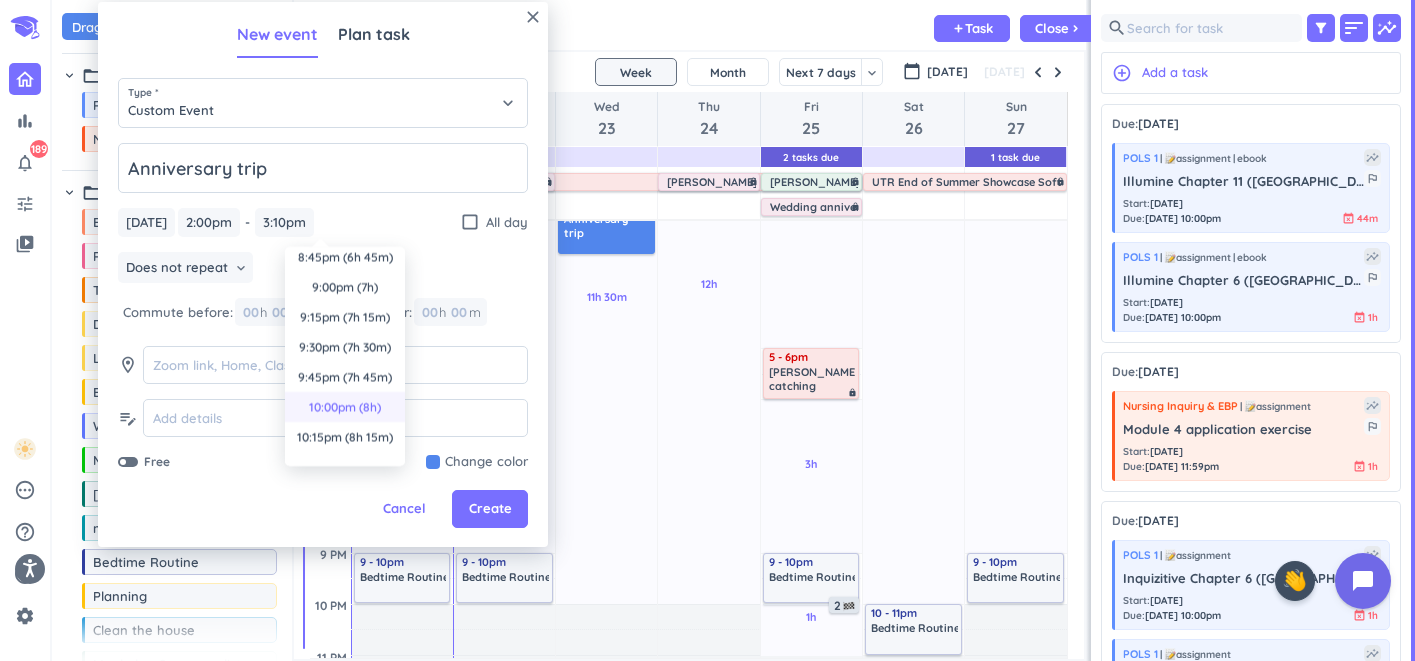 click on "10:00pm (8h)" at bounding box center [345, 407] 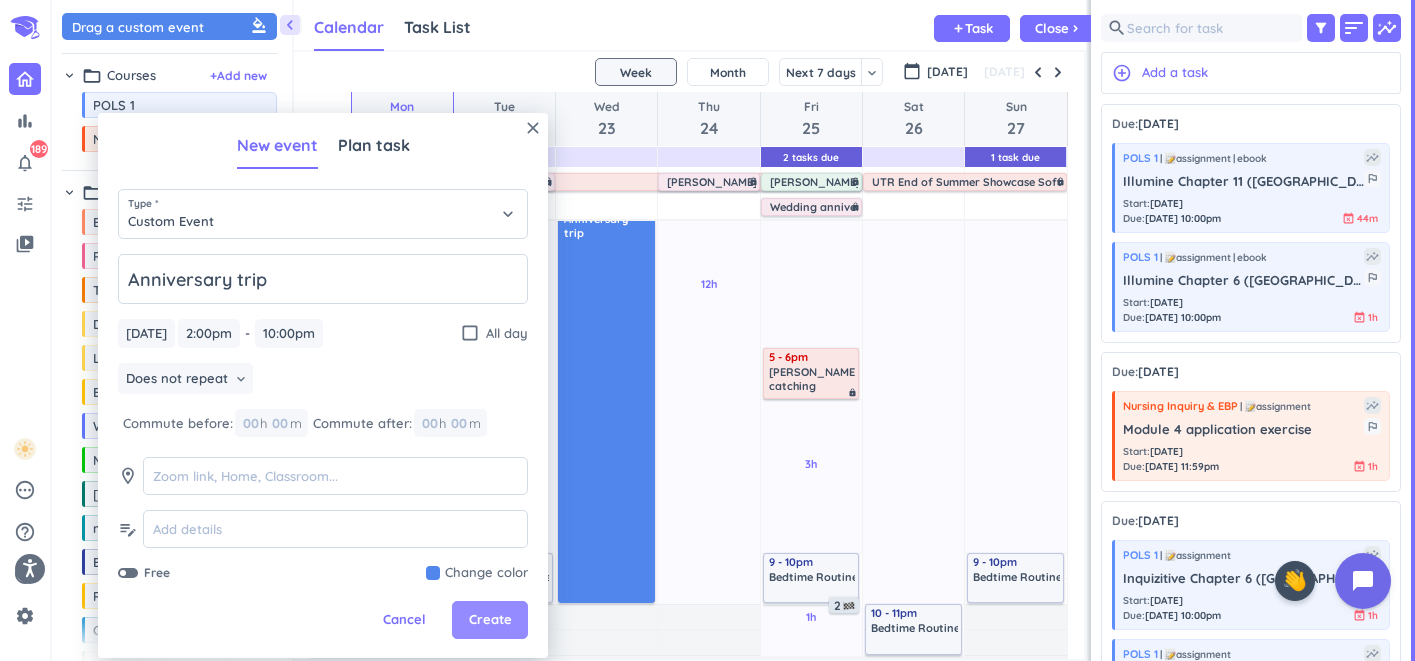 click on "Create" at bounding box center (490, 620) 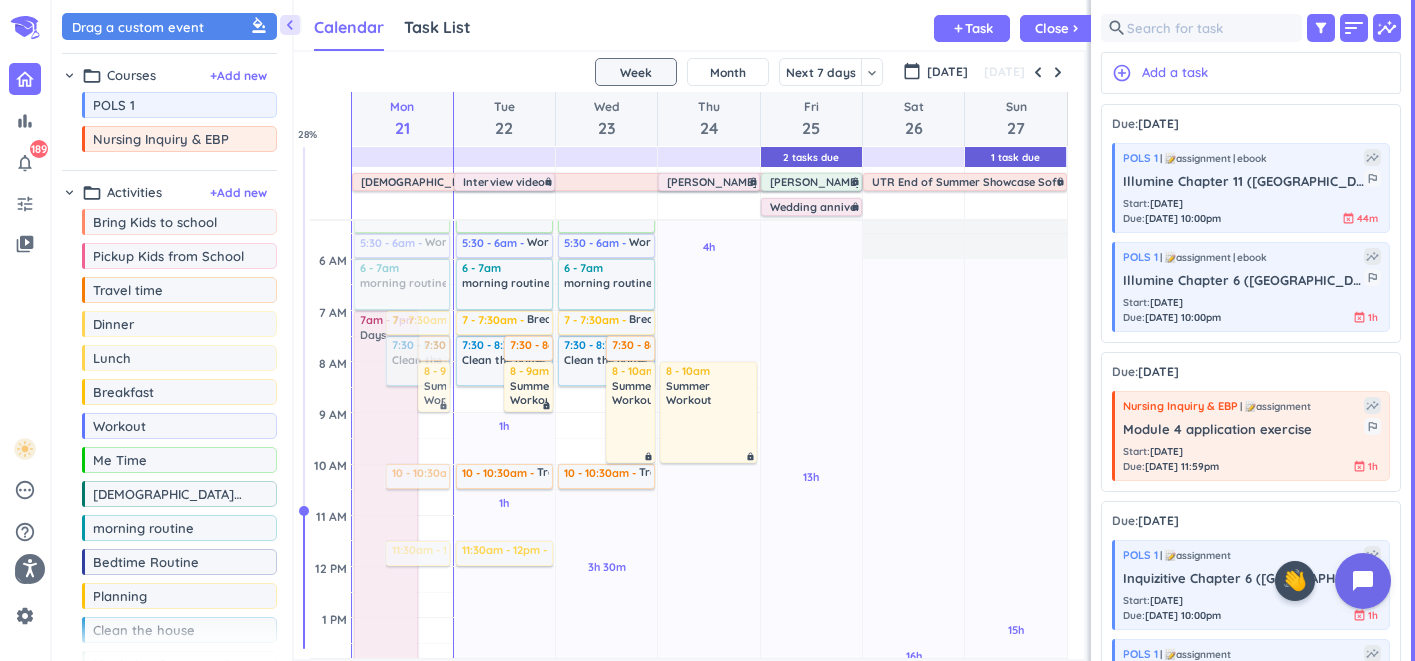 scroll, scrollTop: 0, scrollLeft: 0, axis: both 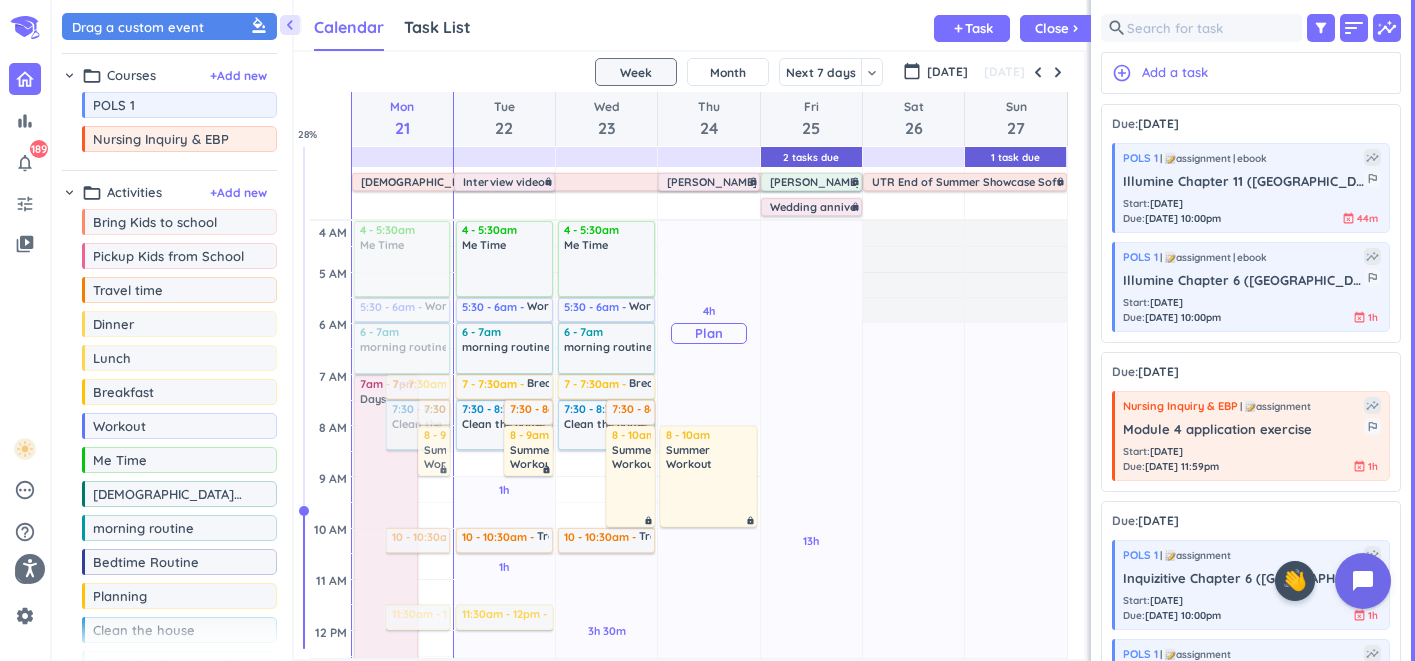 click on "Plan" at bounding box center [709, 333] 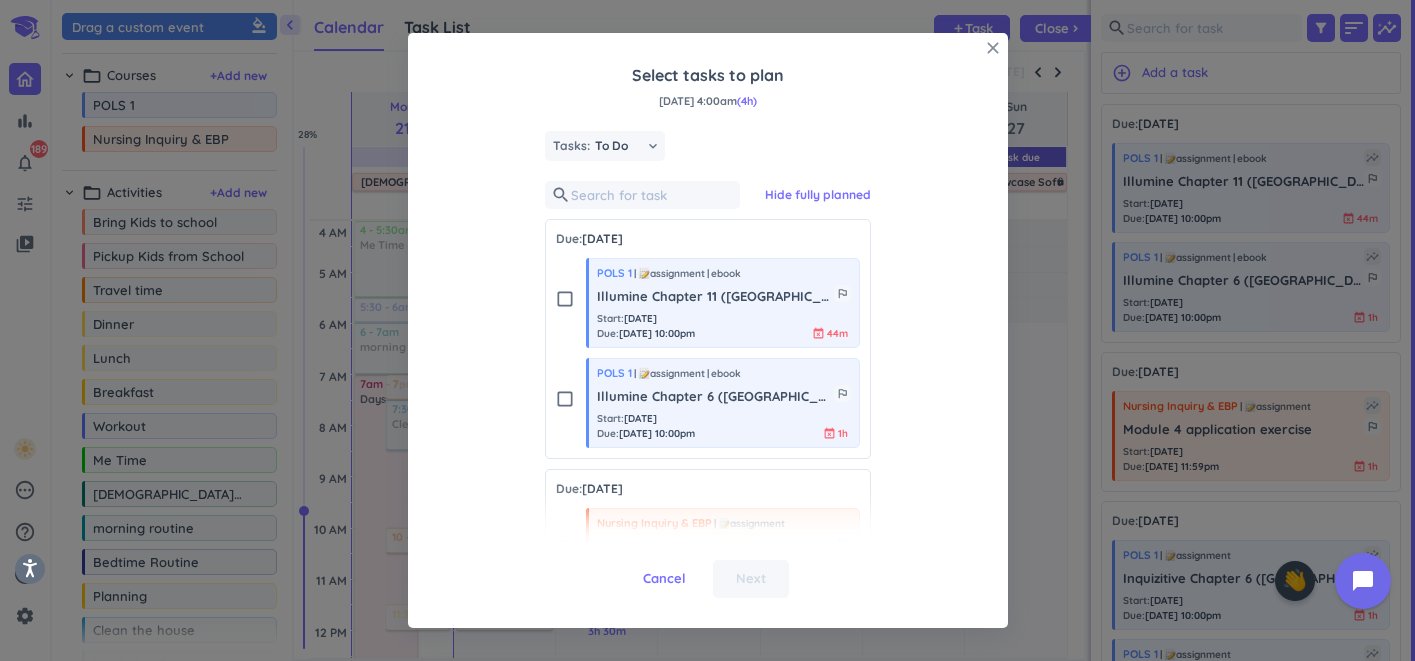 click on "close" at bounding box center (993, 48) 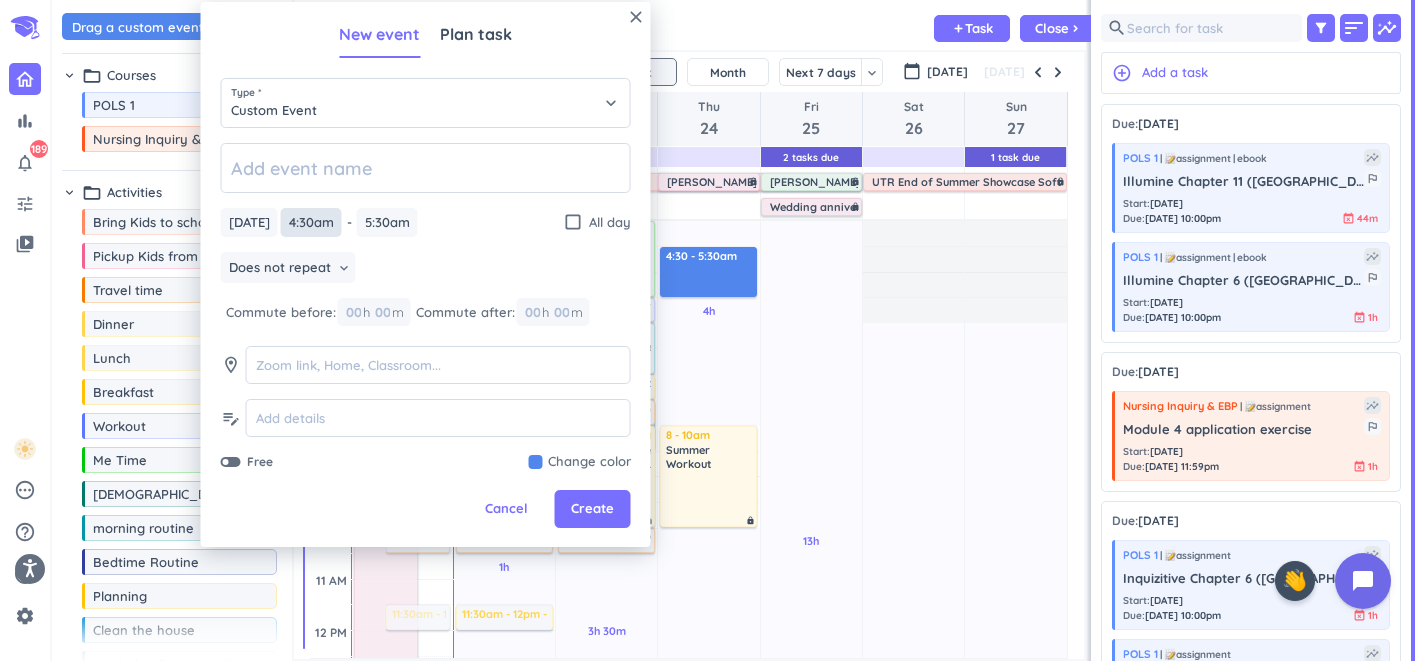 click on "4:30am" at bounding box center [311, 222] 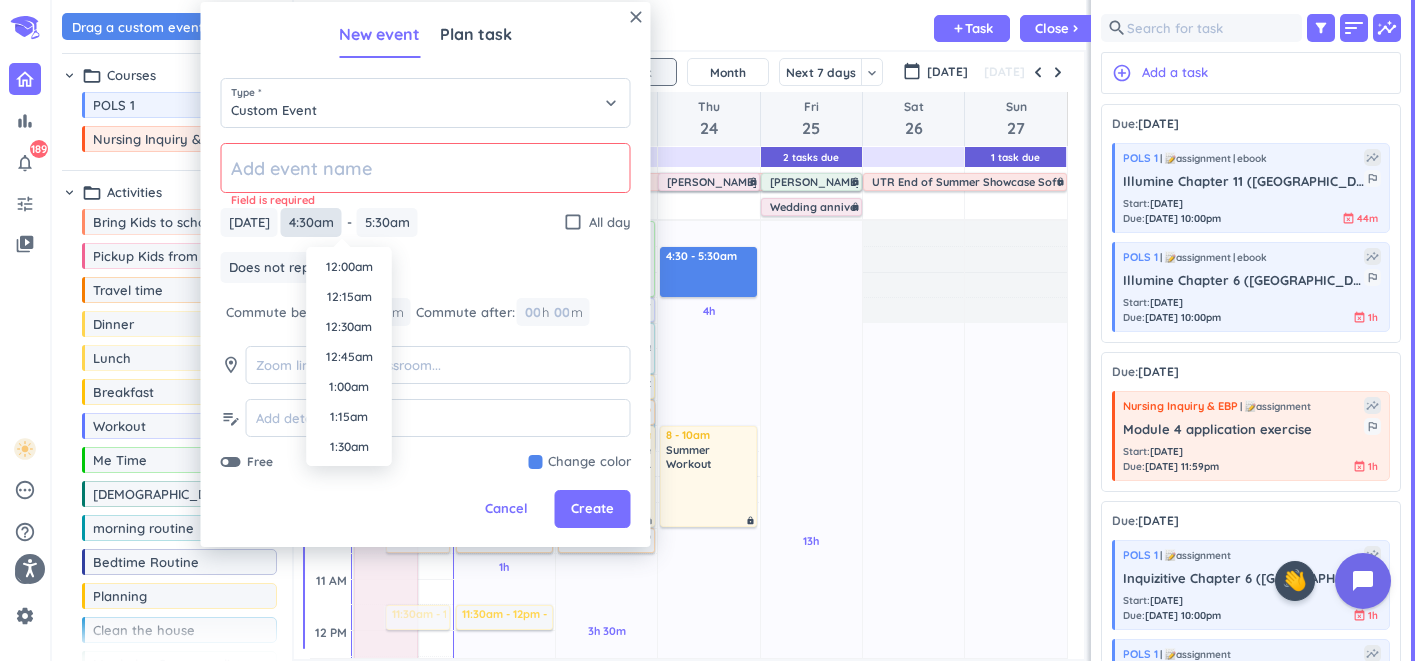 scroll, scrollTop: 450, scrollLeft: 0, axis: vertical 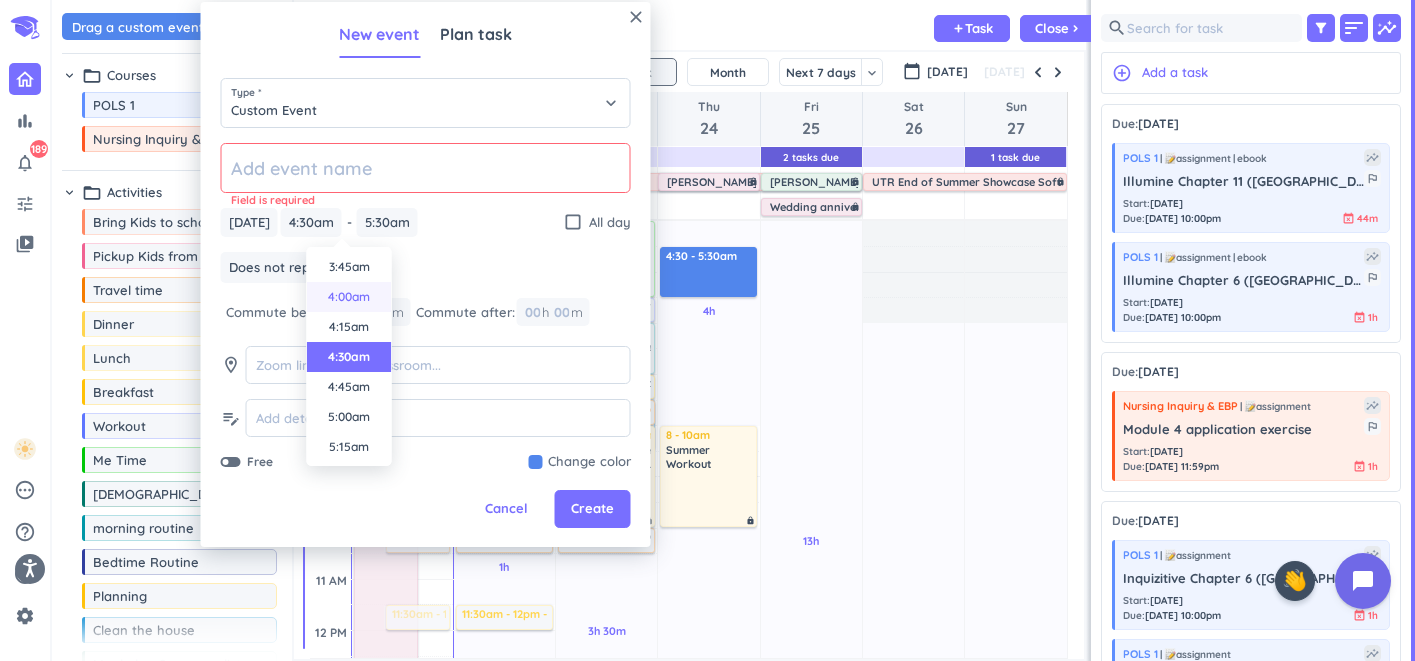click on "4:00am" at bounding box center (349, 297) 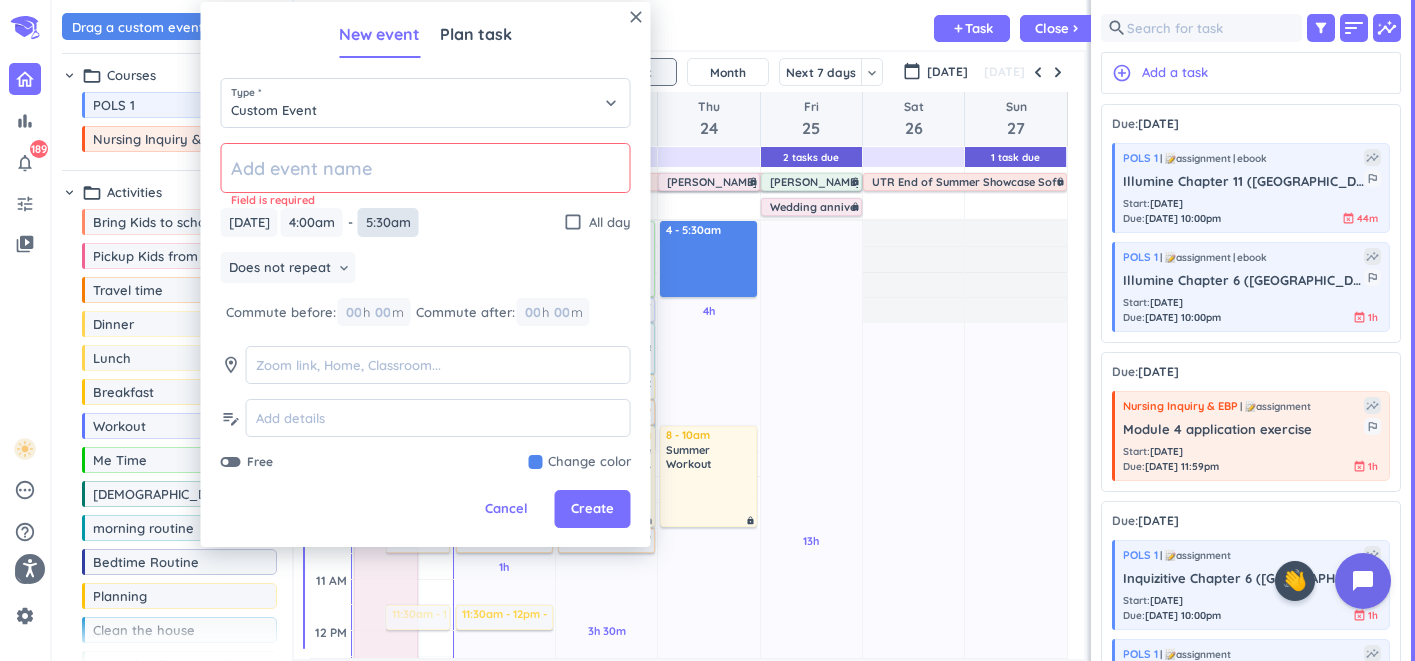 click on "5:30am" at bounding box center [388, 222] 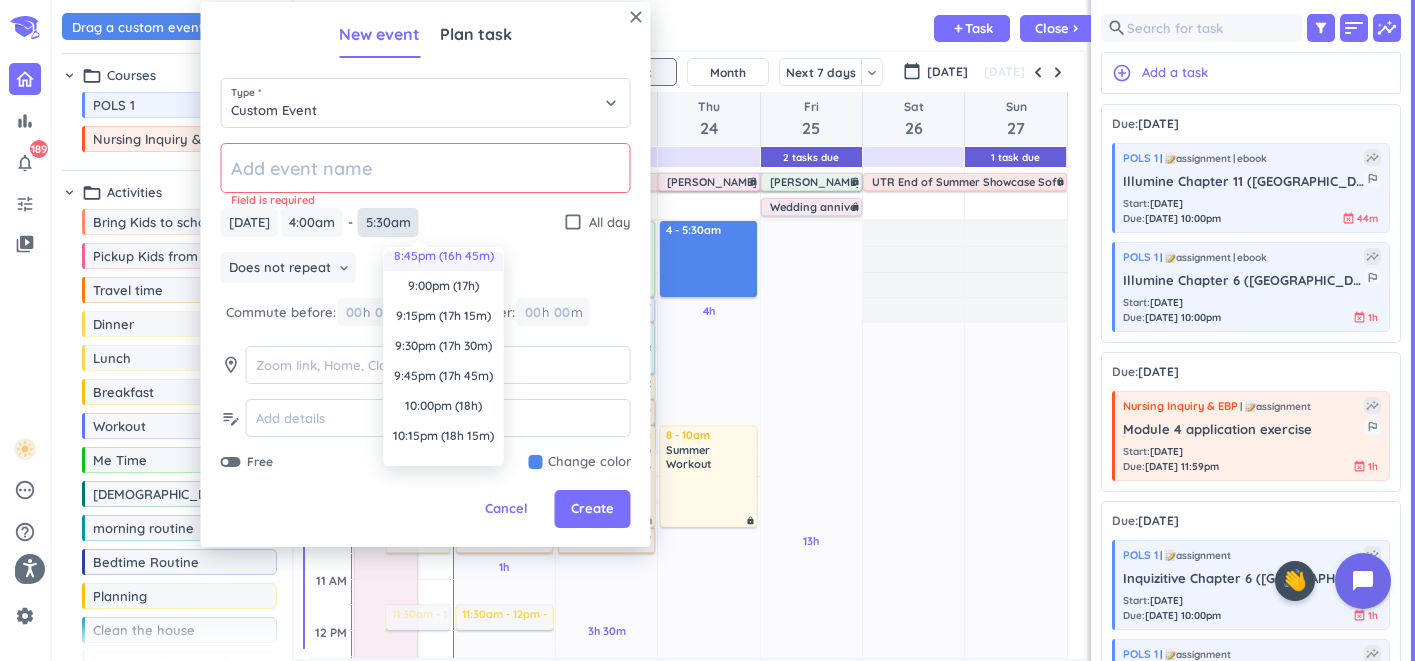 scroll, scrollTop: 1990, scrollLeft: 0, axis: vertical 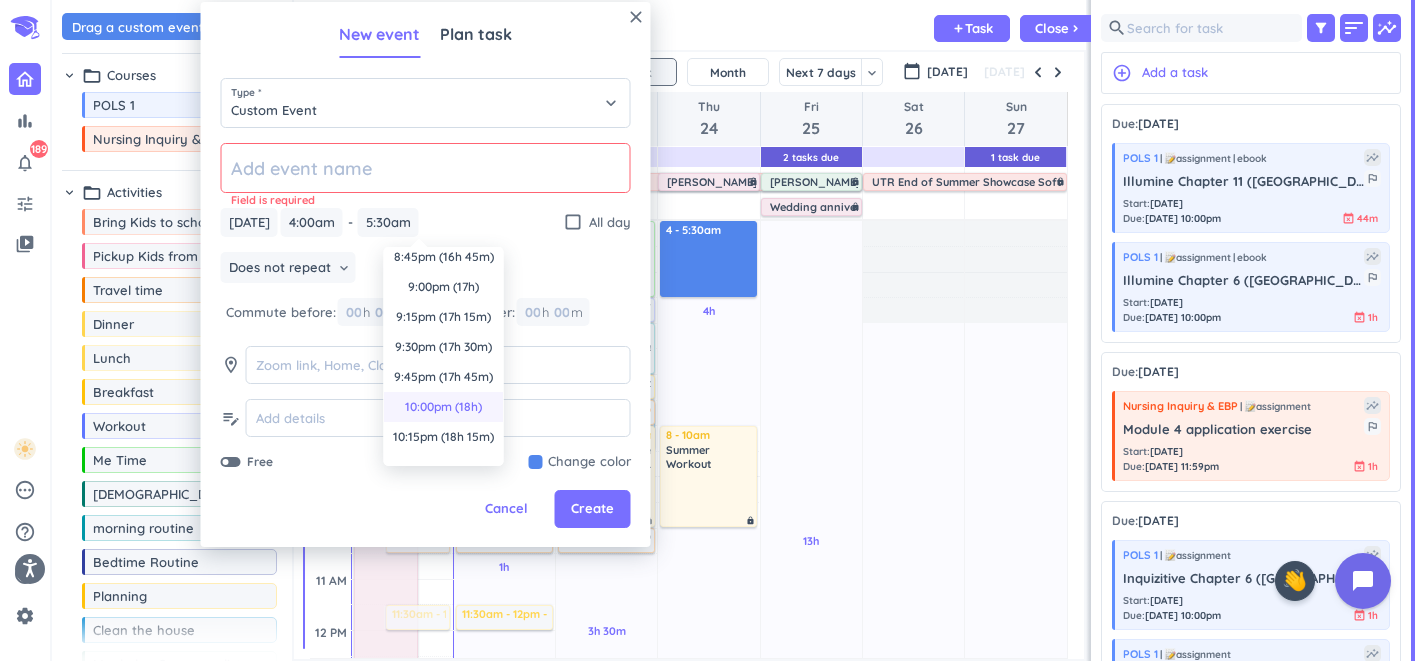 click on "10:00pm (18h)" at bounding box center [444, 407] 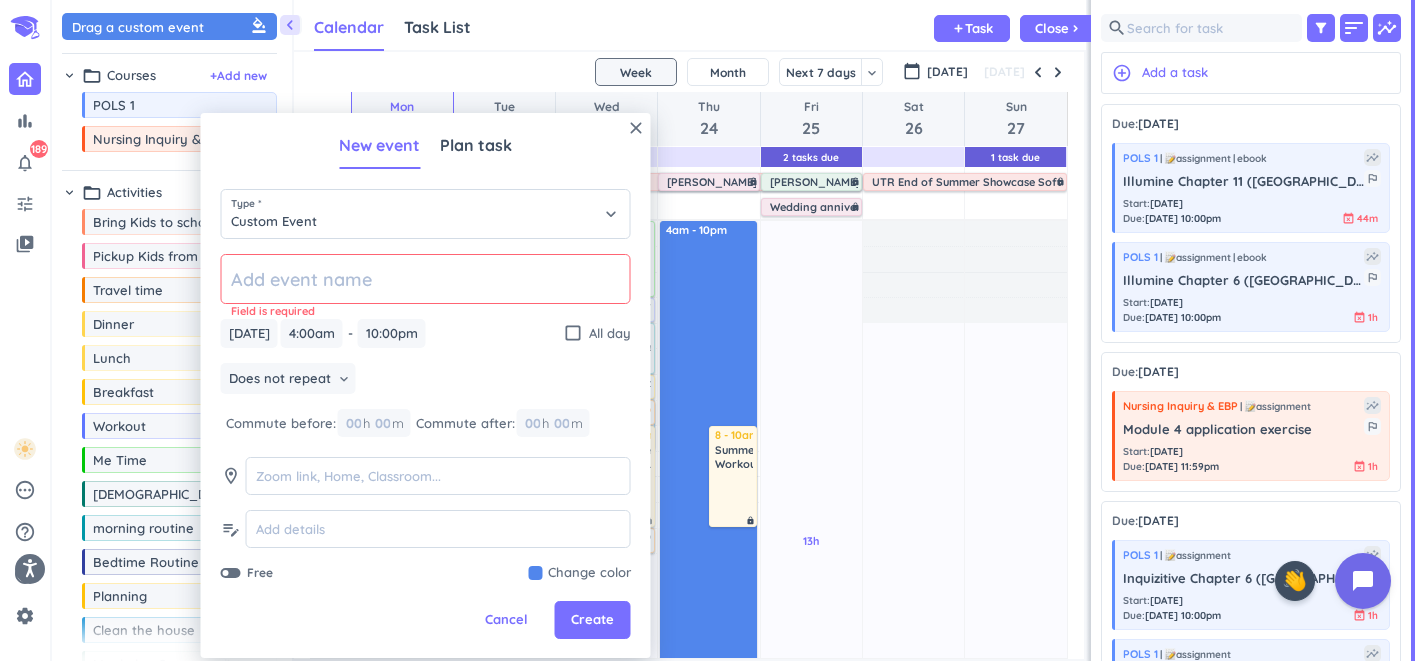 click 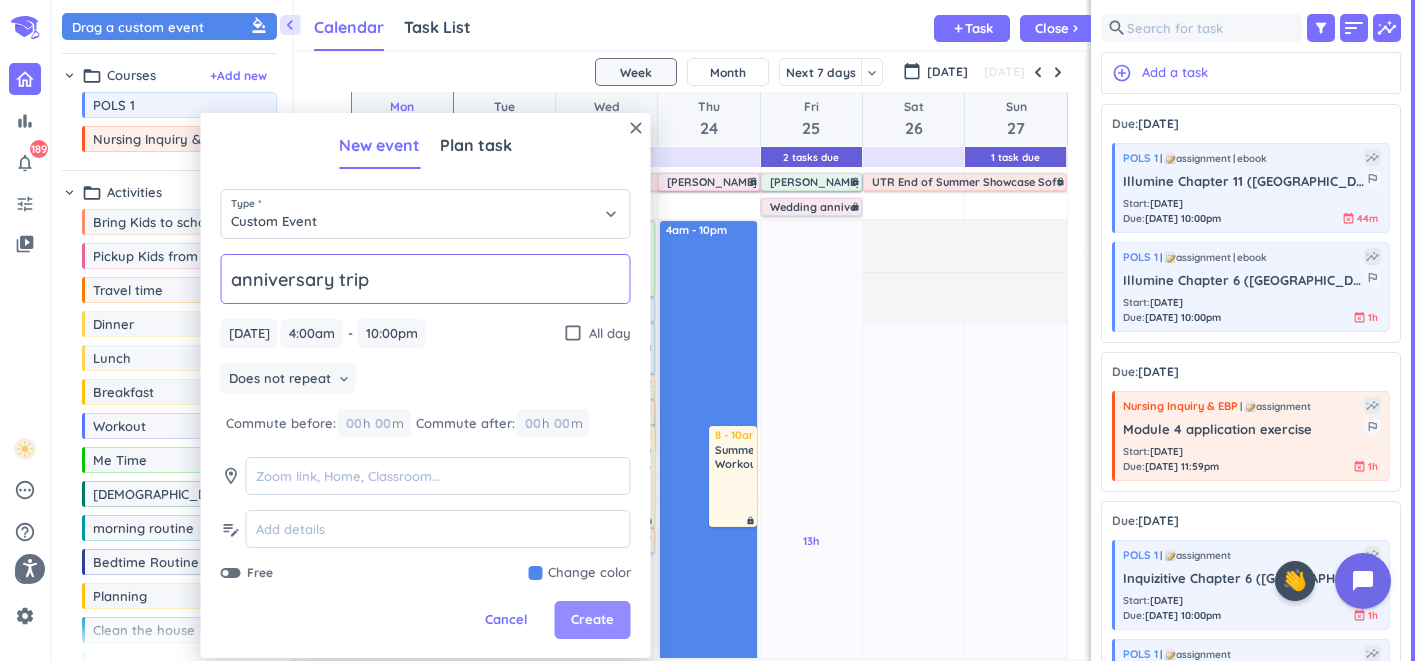 type on "anniversary trip" 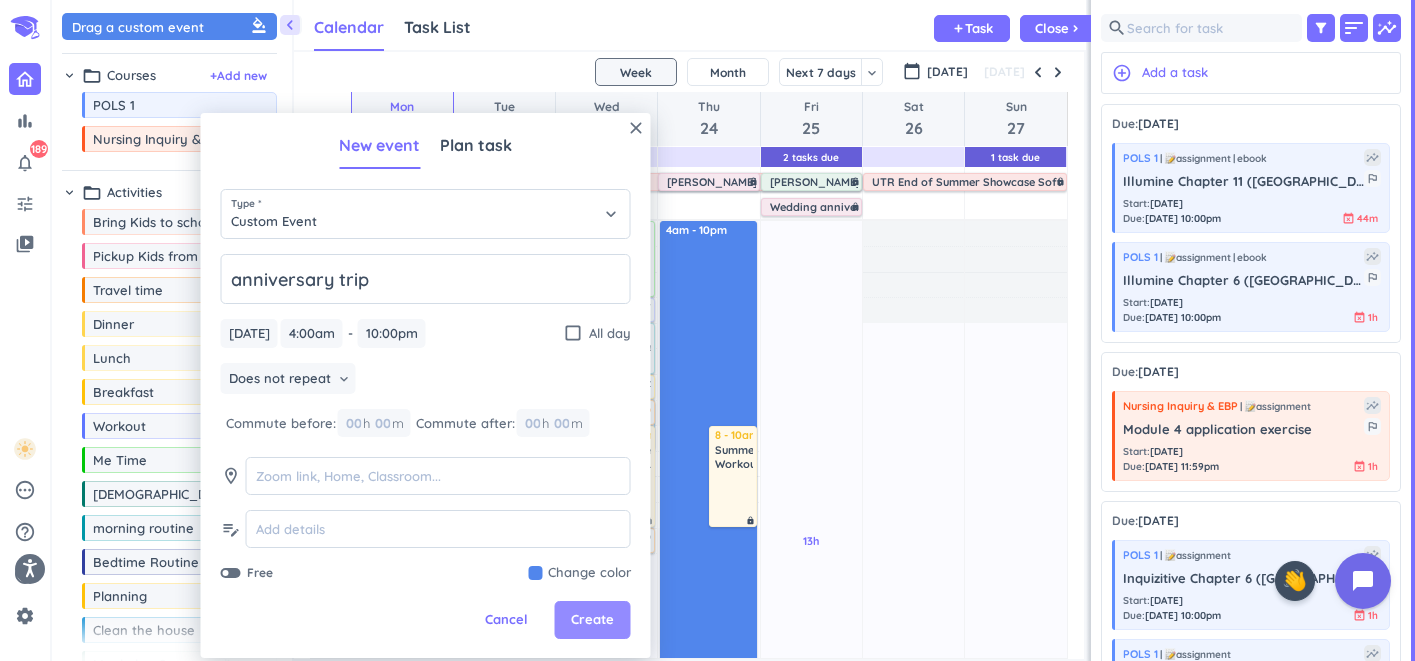 click on "Create" at bounding box center [592, 620] 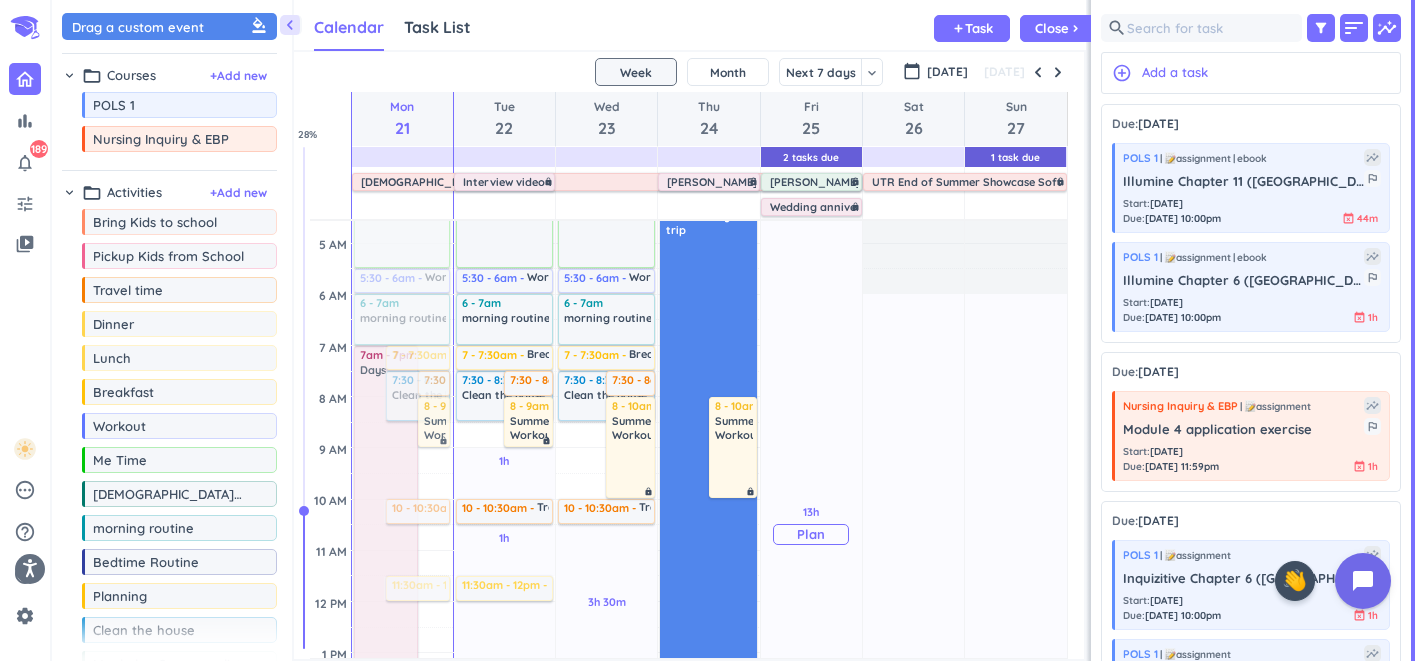 scroll, scrollTop: 0, scrollLeft: 0, axis: both 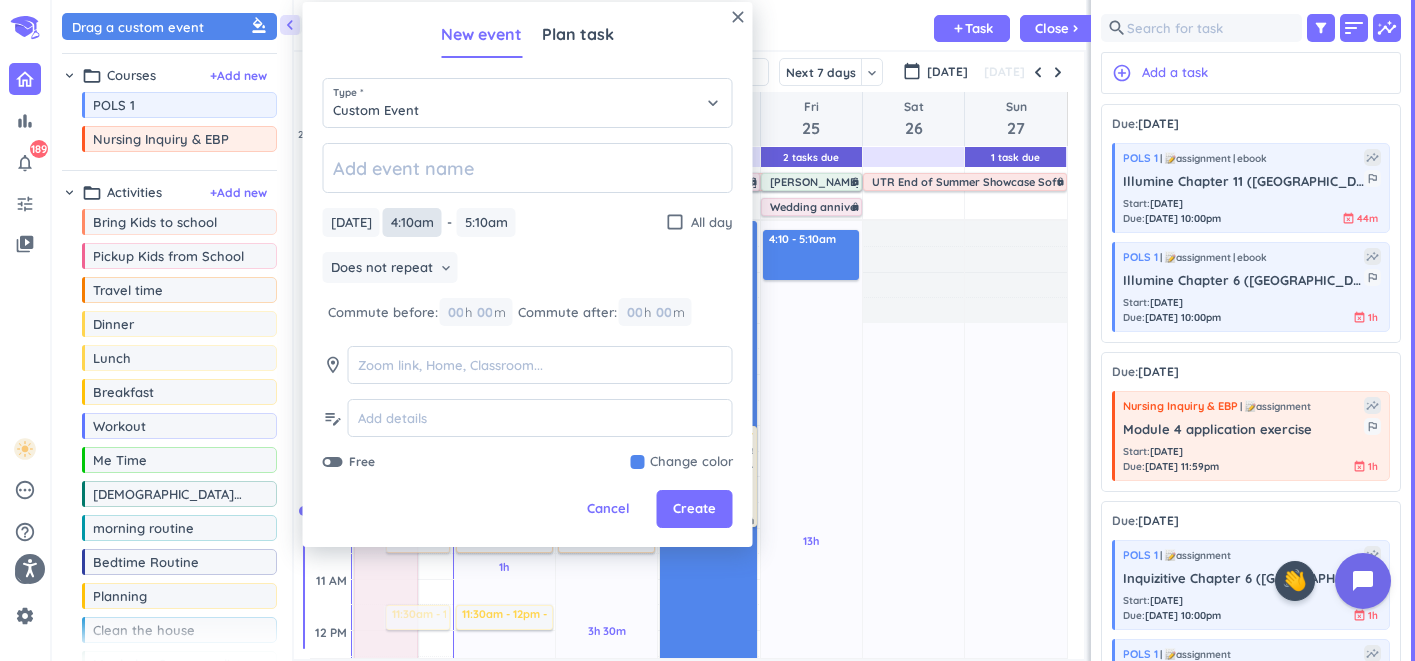 click on "4:10am" at bounding box center [412, 222] 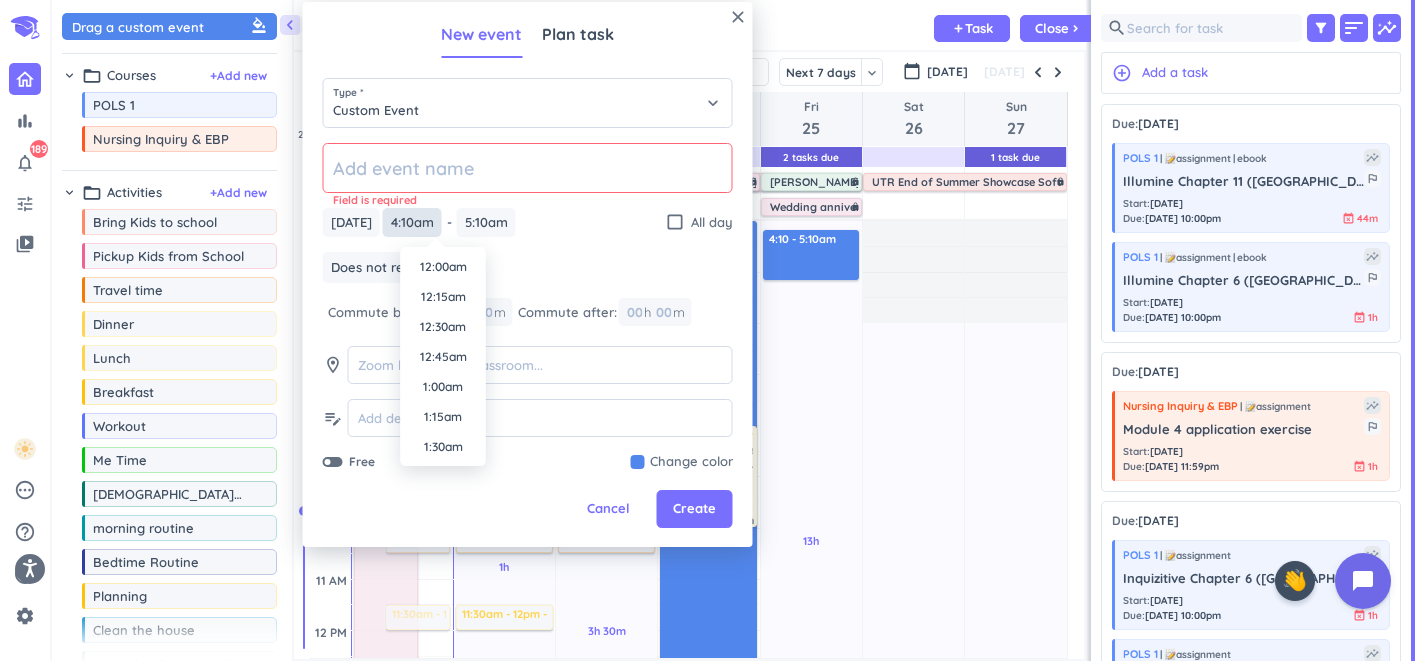 scroll, scrollTop: 390, scrollLeft: 0, axis: vertical 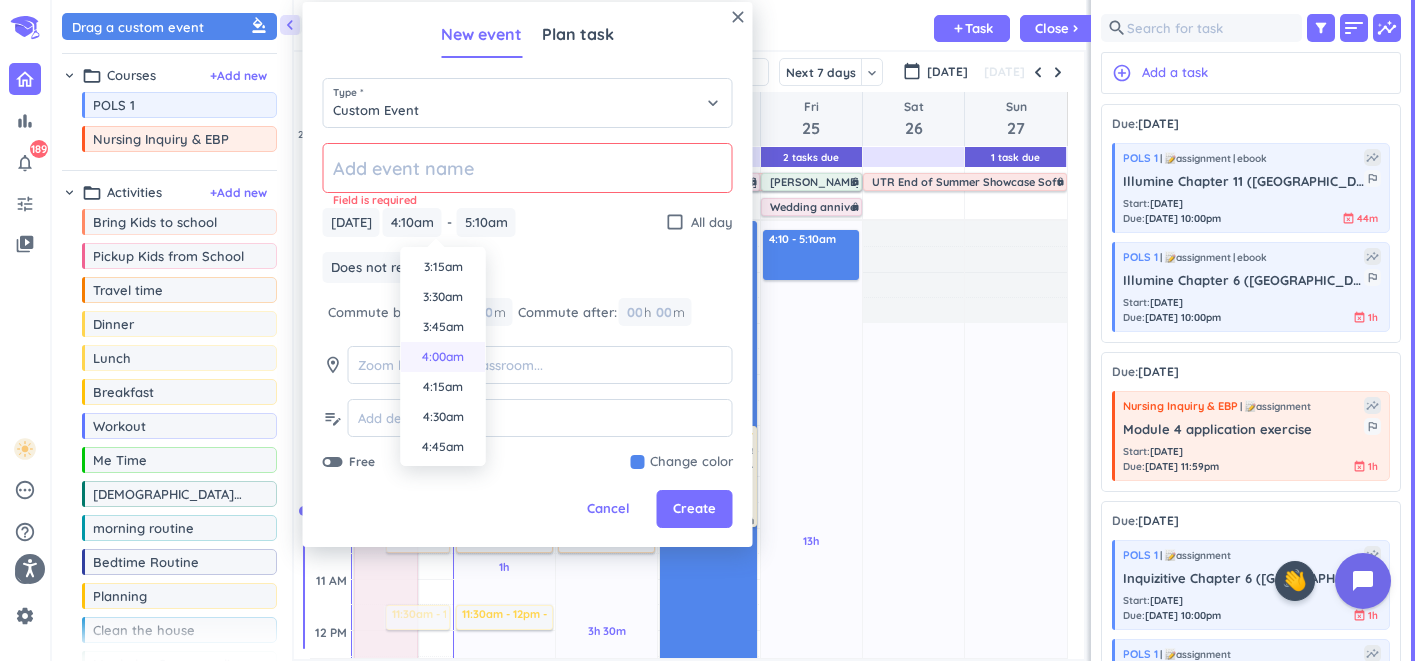 click on "4:00am" at bounding box center (443, 357) 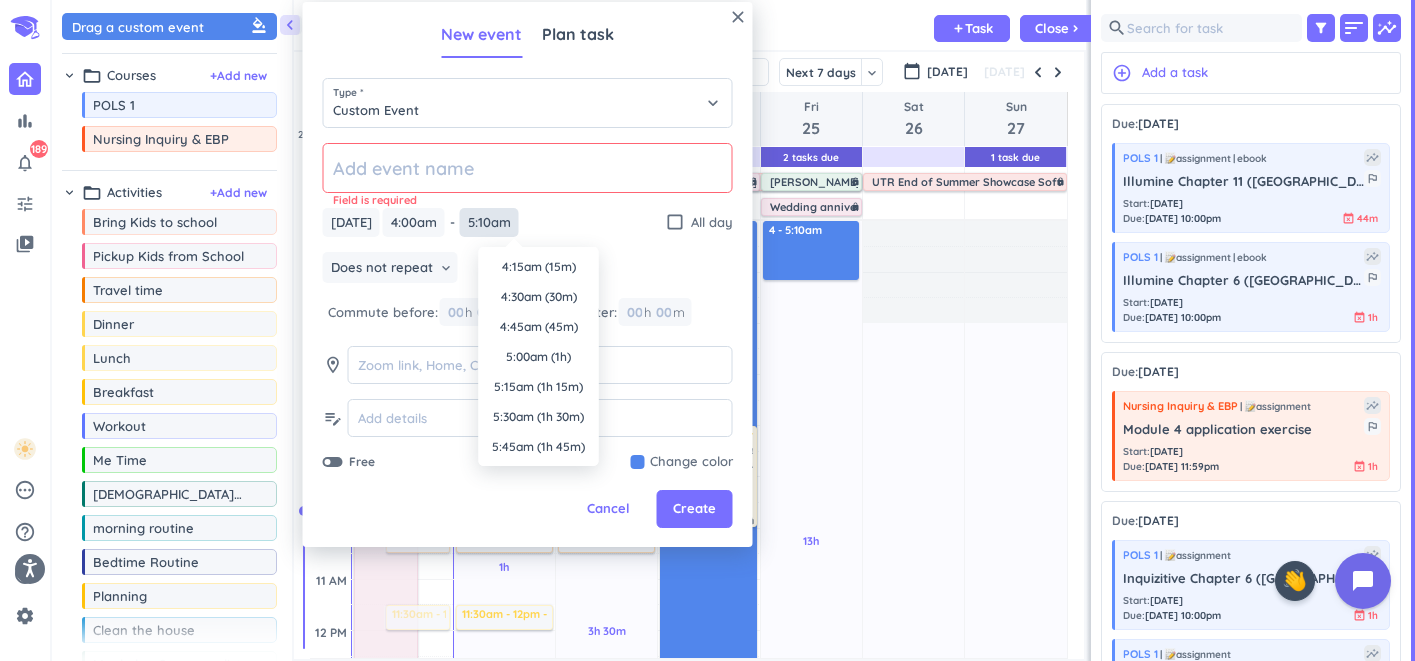 click on "5:10am" at bounding box center (489, 222) 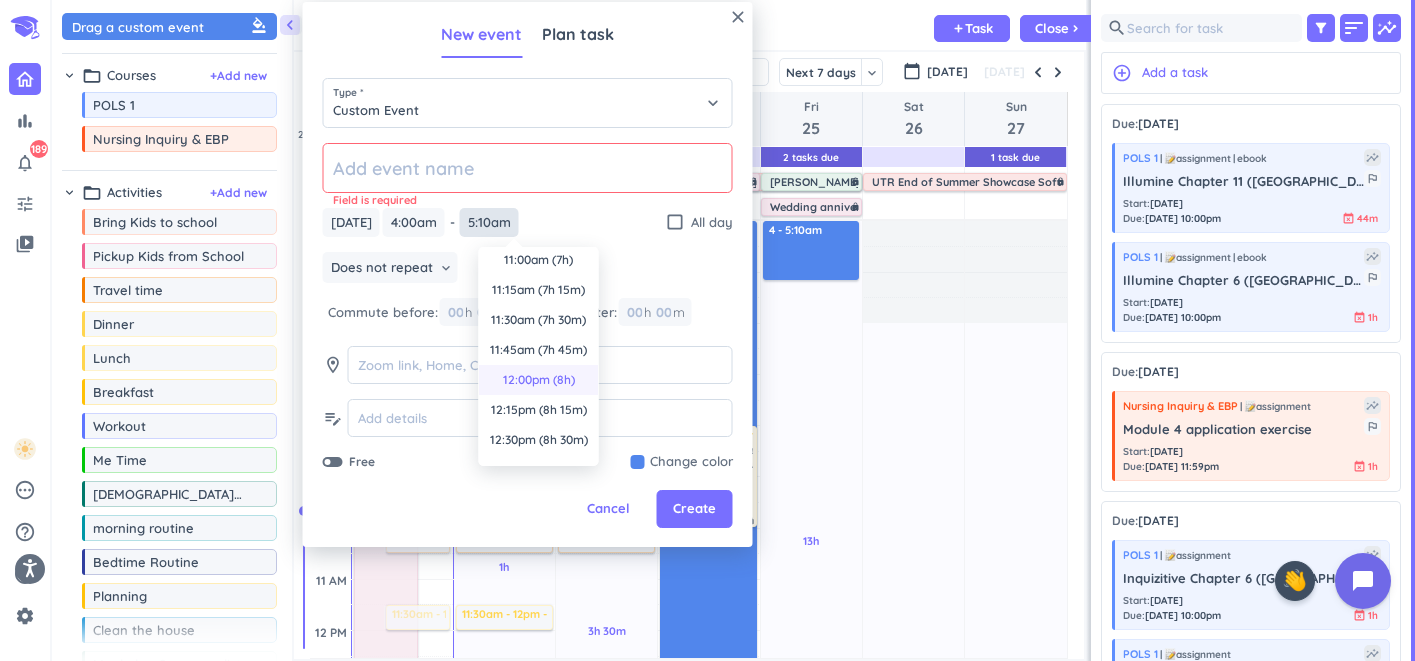 scroll, scrollTop: 814, scrollLeft: 0, axis: vertical 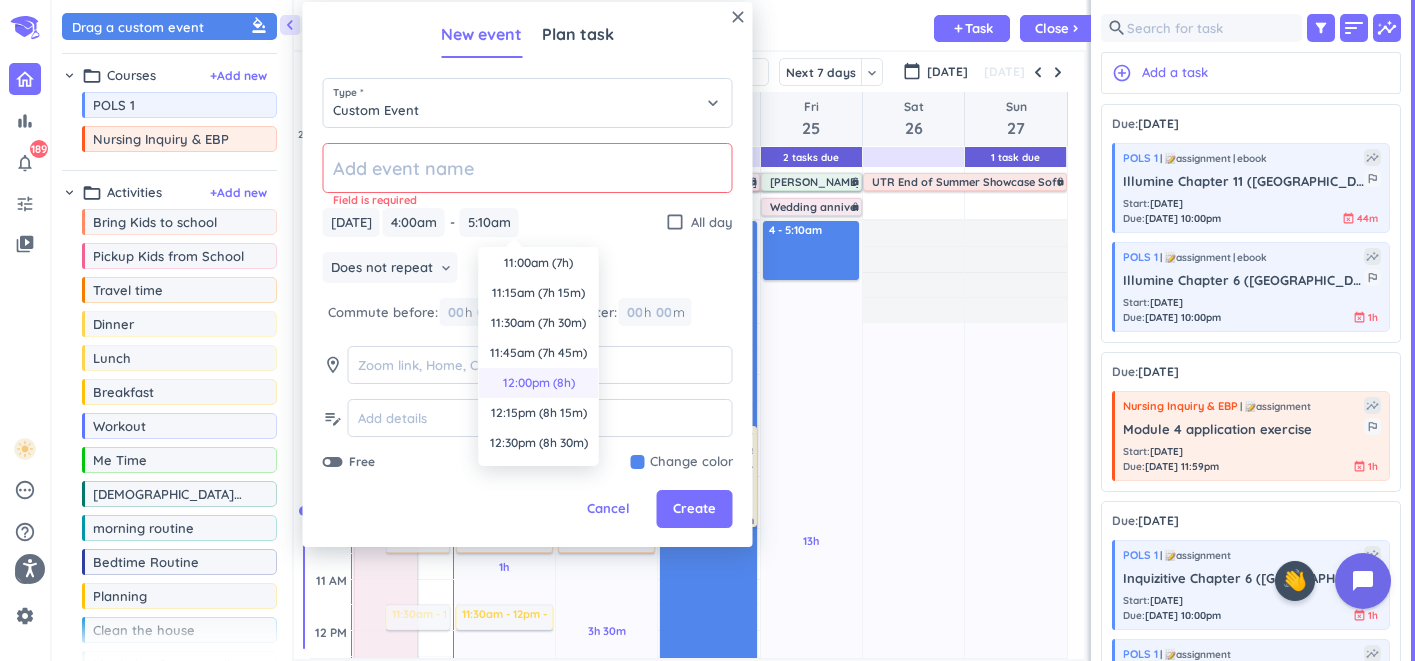 click on "12:00pm (8h)" at bounding box center (539, 383) 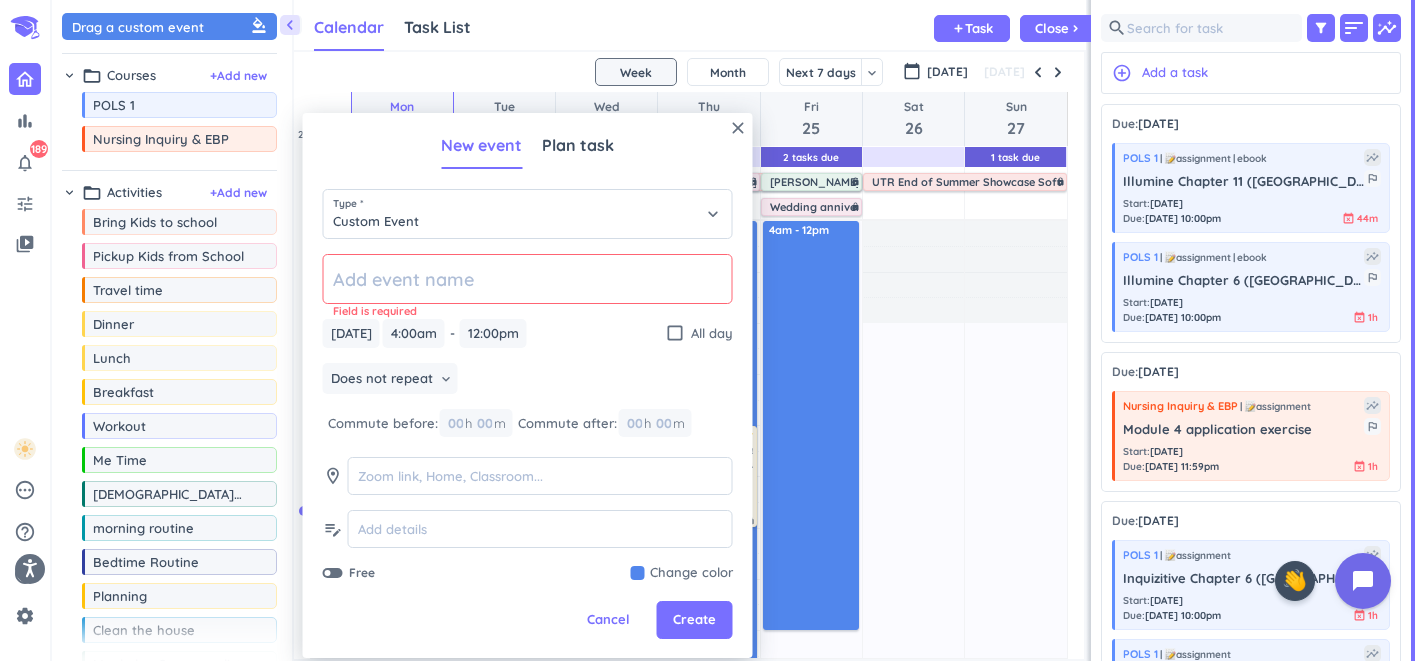 click 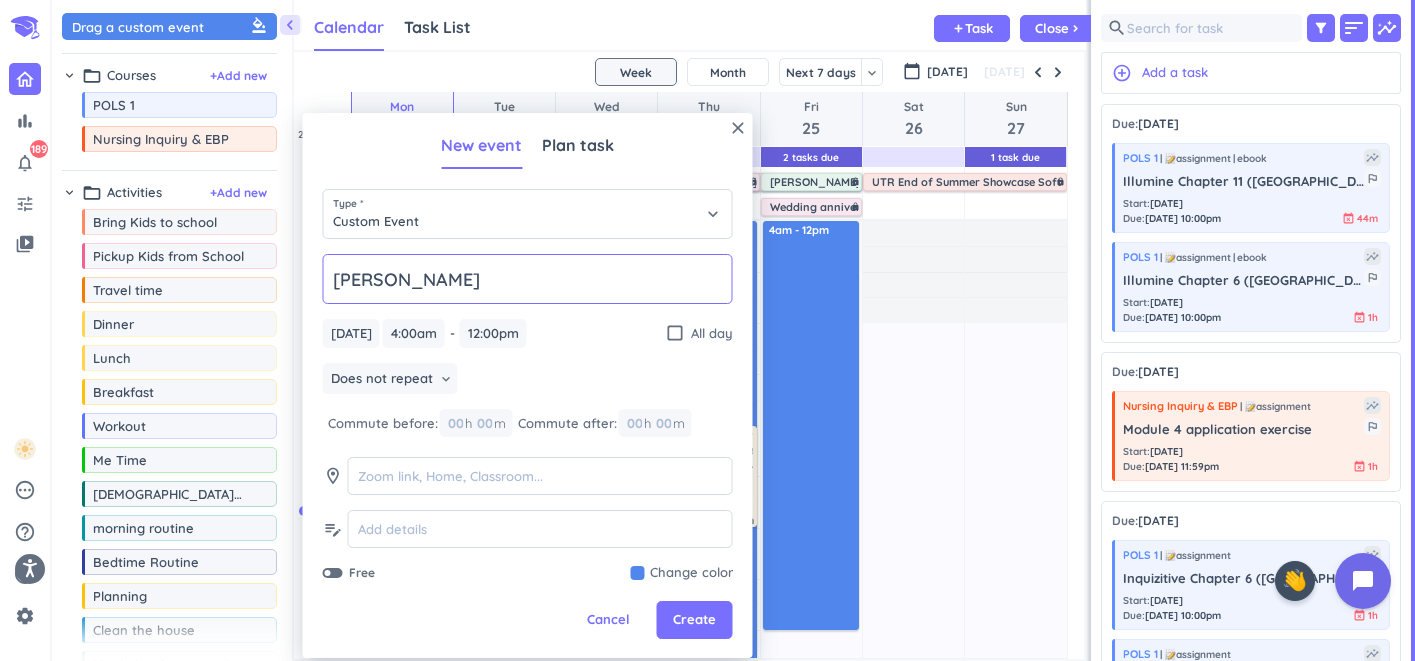 type on "Anniversary trip" 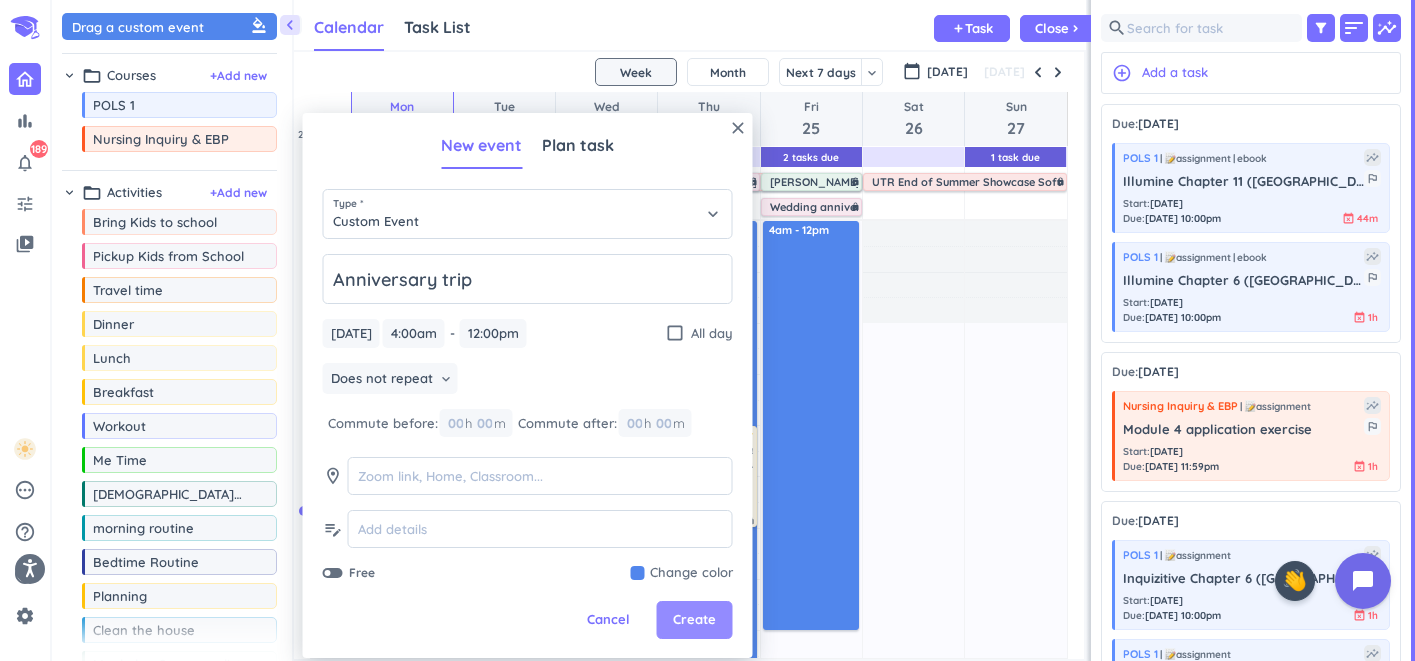 click on "Create" at bounding box center (694, 620) 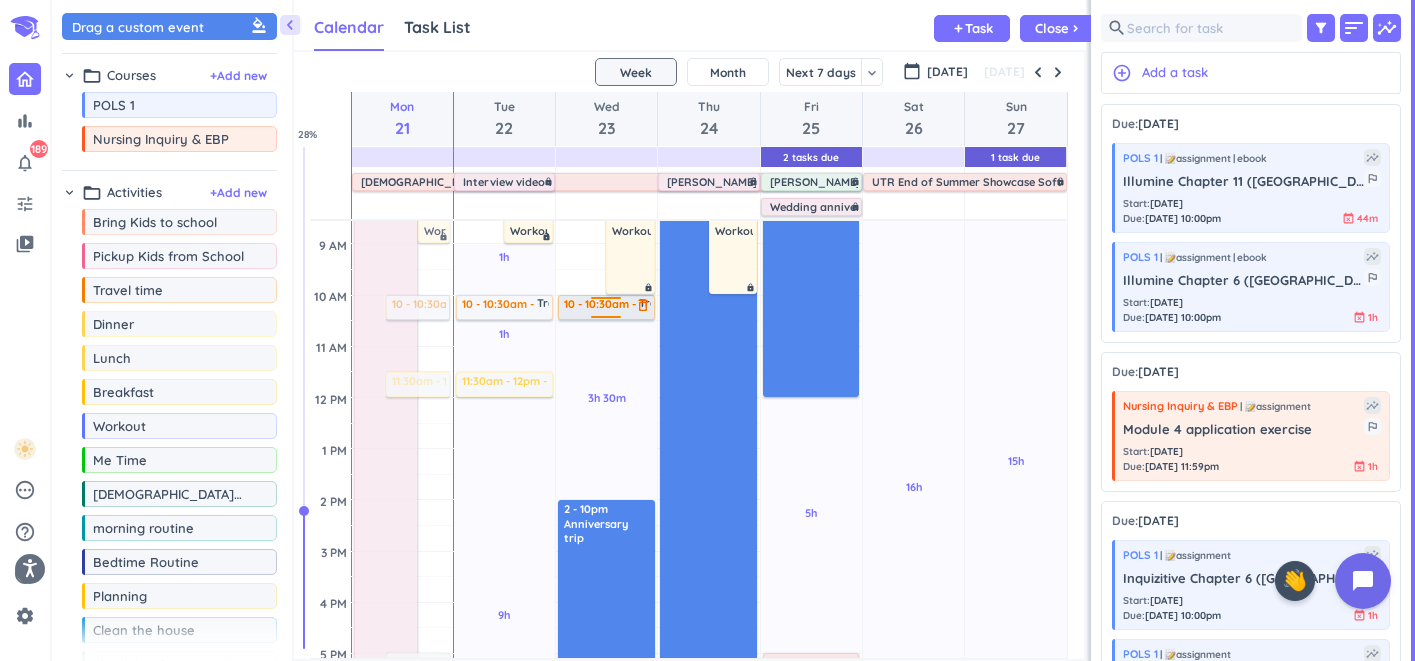 scroll, scrollTop: 0, scrollLeft: 0, axis: both 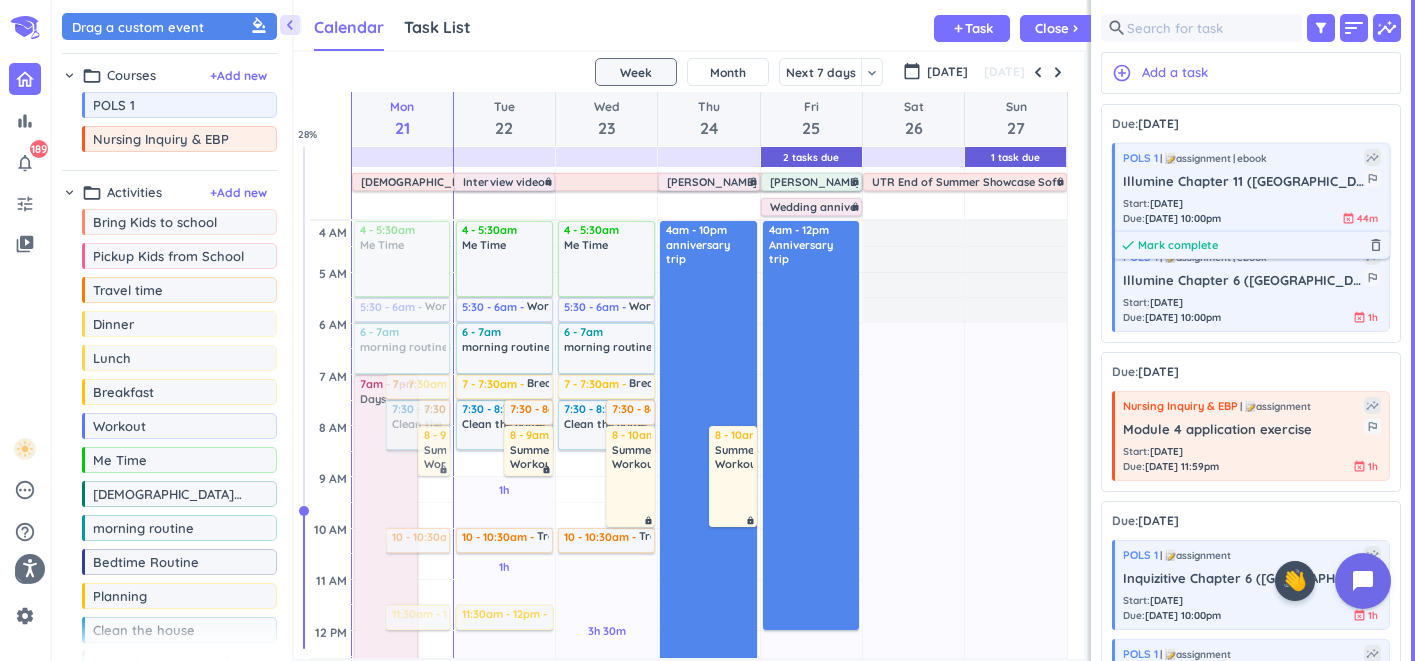 click on "Mark complete" at bounding box center [1178, 245] 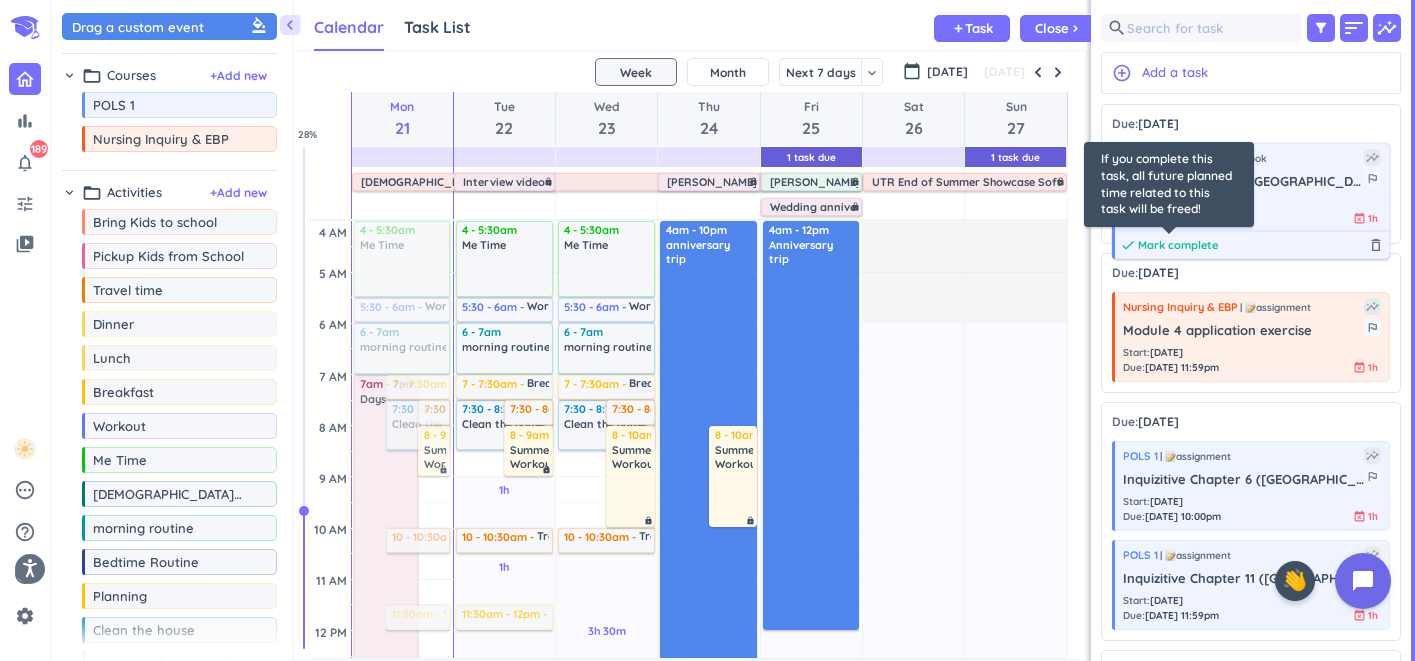 click on "Mark complete" at bounding box center (1178, 245) 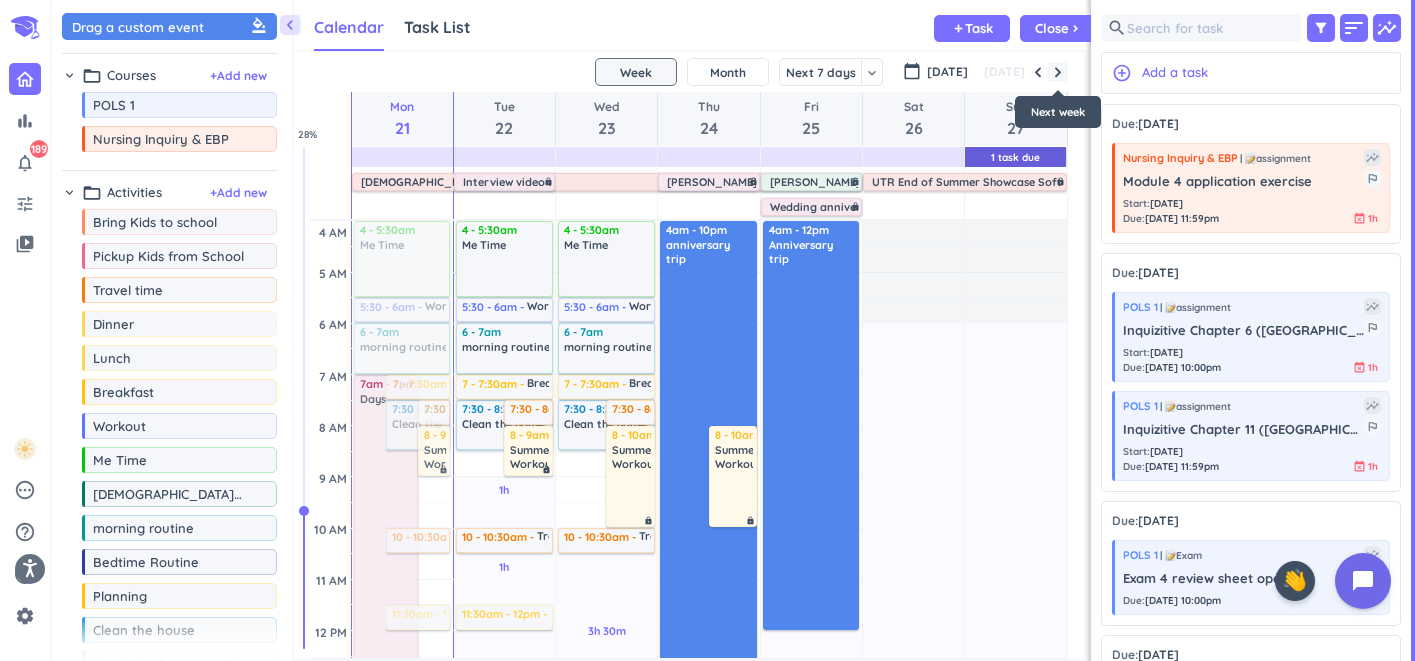click at bounding box center (1058, 72) 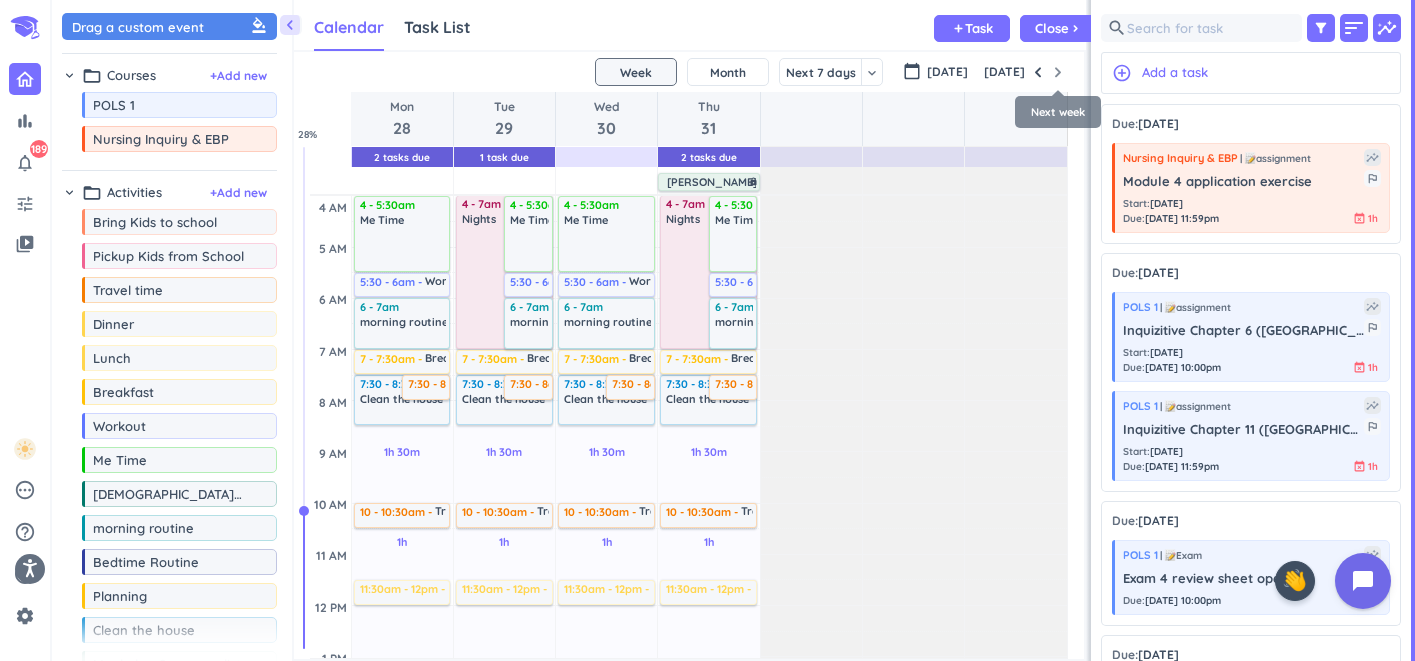 scroll, scrollTop: 104, scrollLeft: 0, axis: vertical 